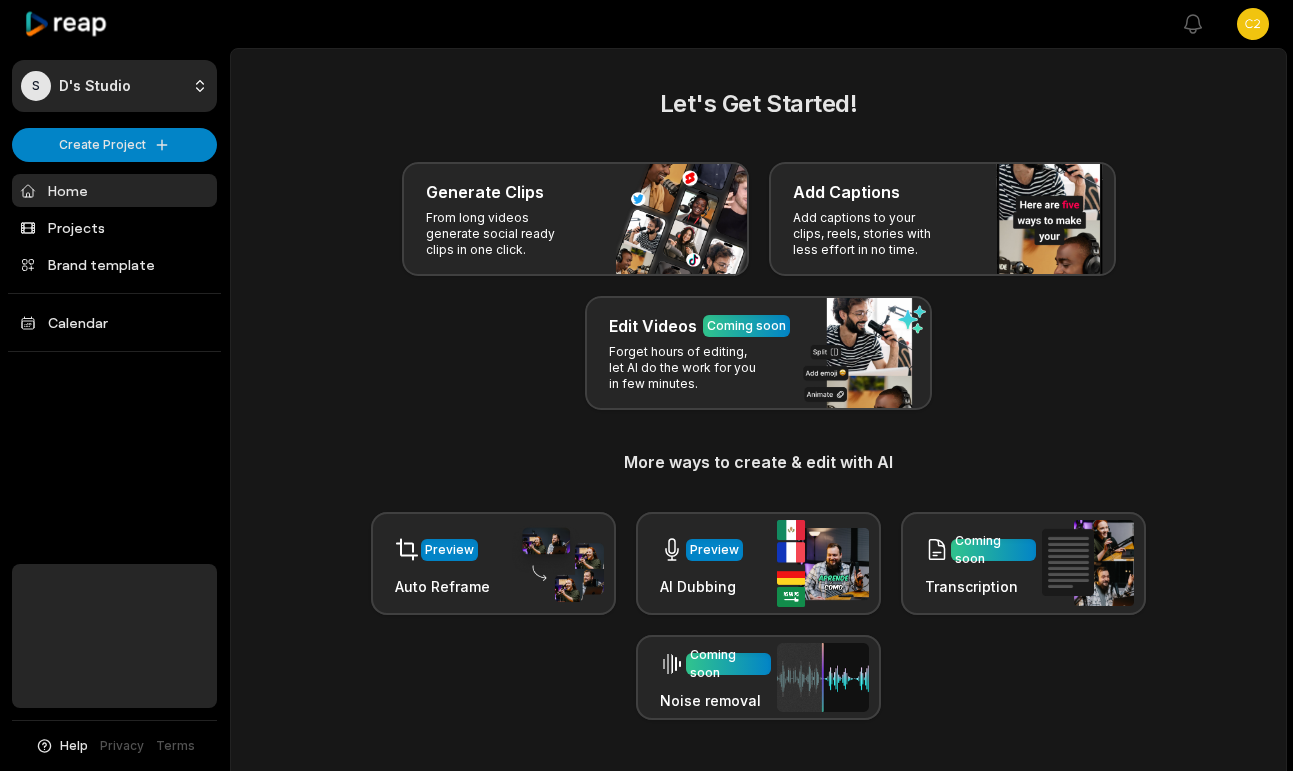 scroll, scrollTop: 0, scrollLeft: 0, axis: both 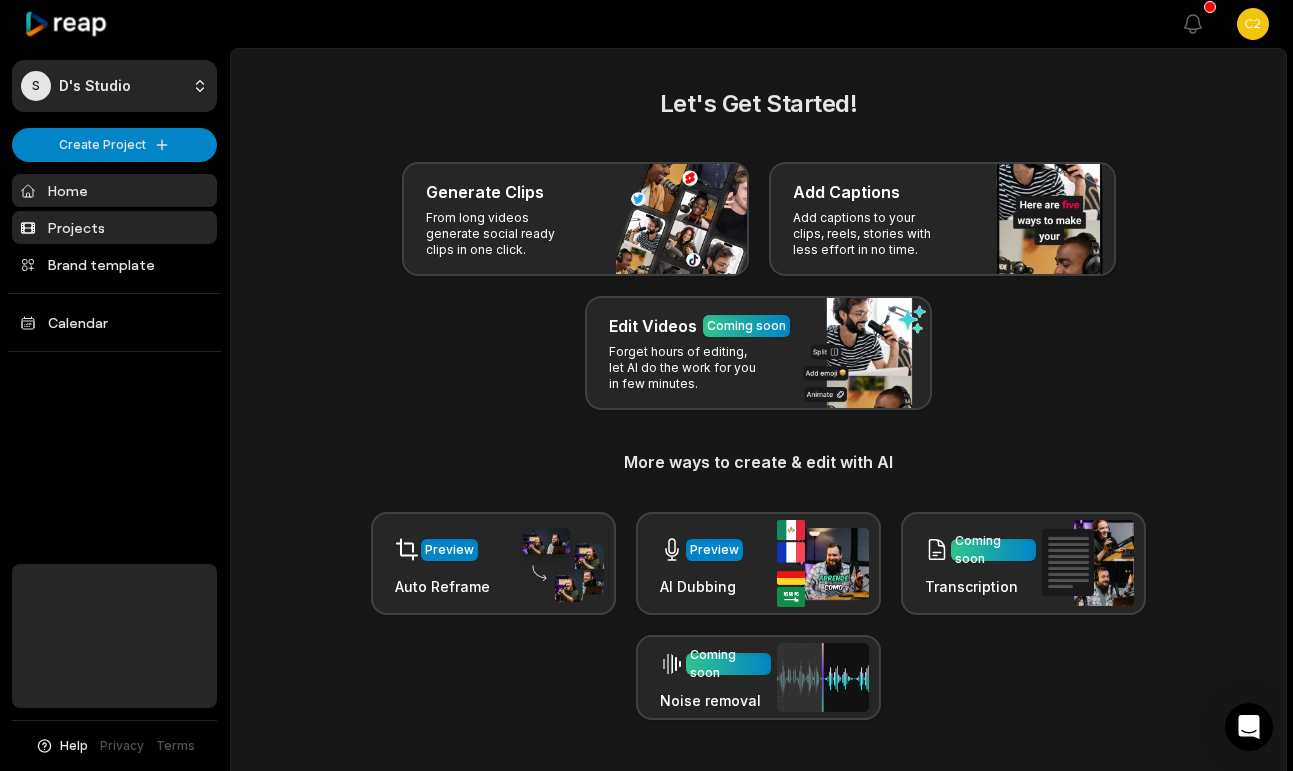 click on "Projects" at bounding box center [114, 227] 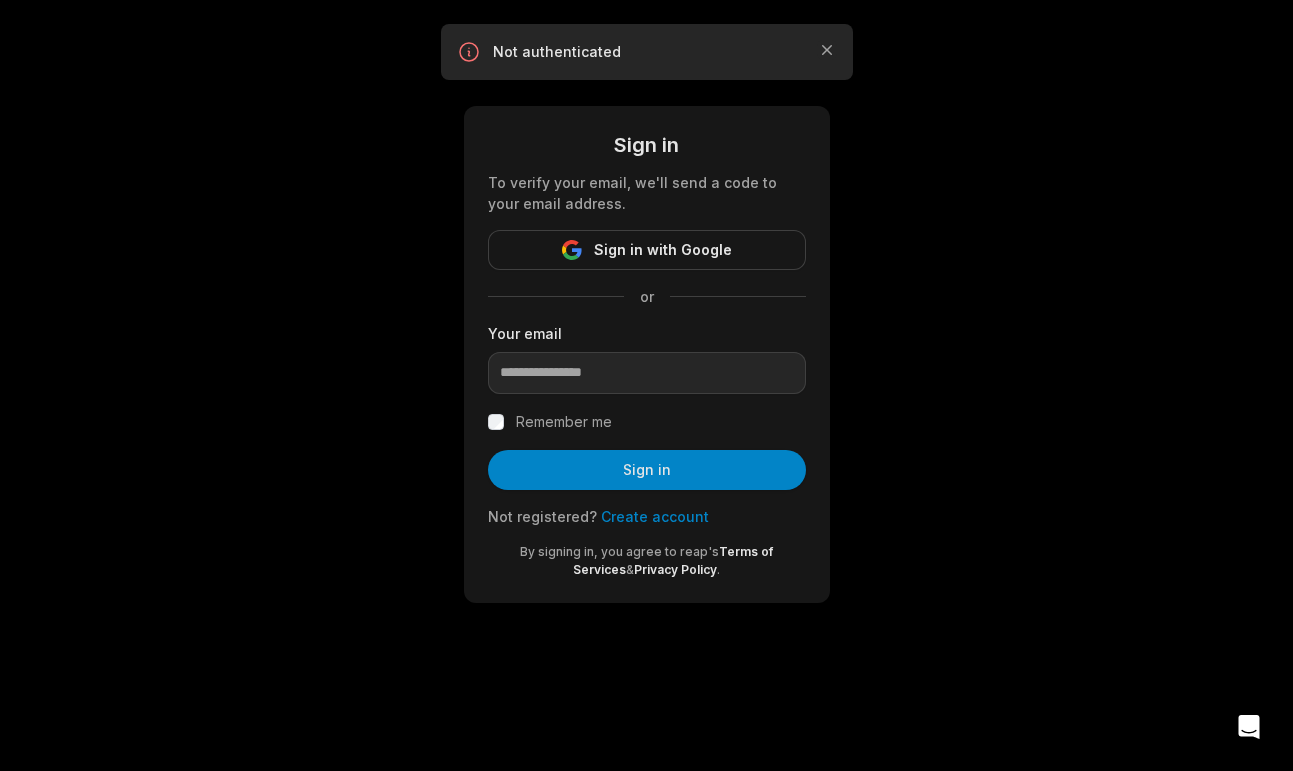 scroll, scrollTop: 0, scrollLeft: 0, axis: both 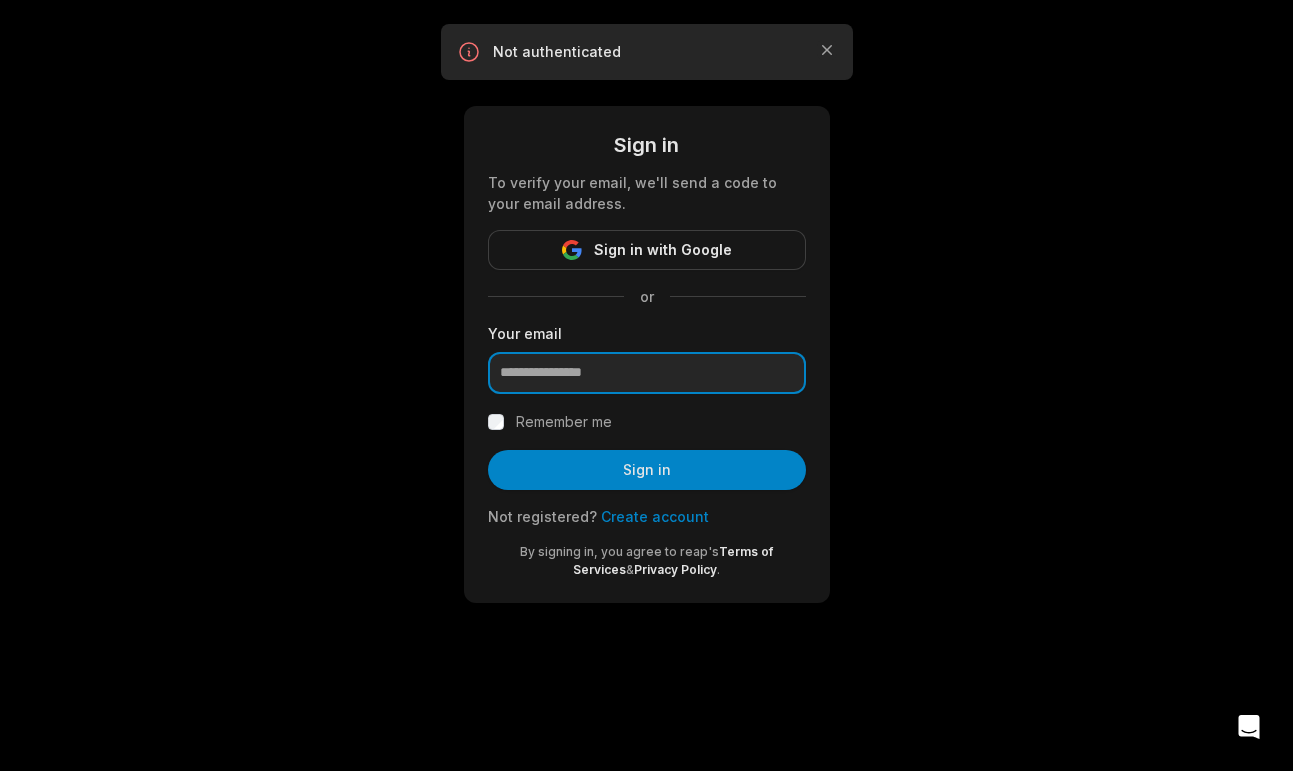 click at bounding box center (647, 373) 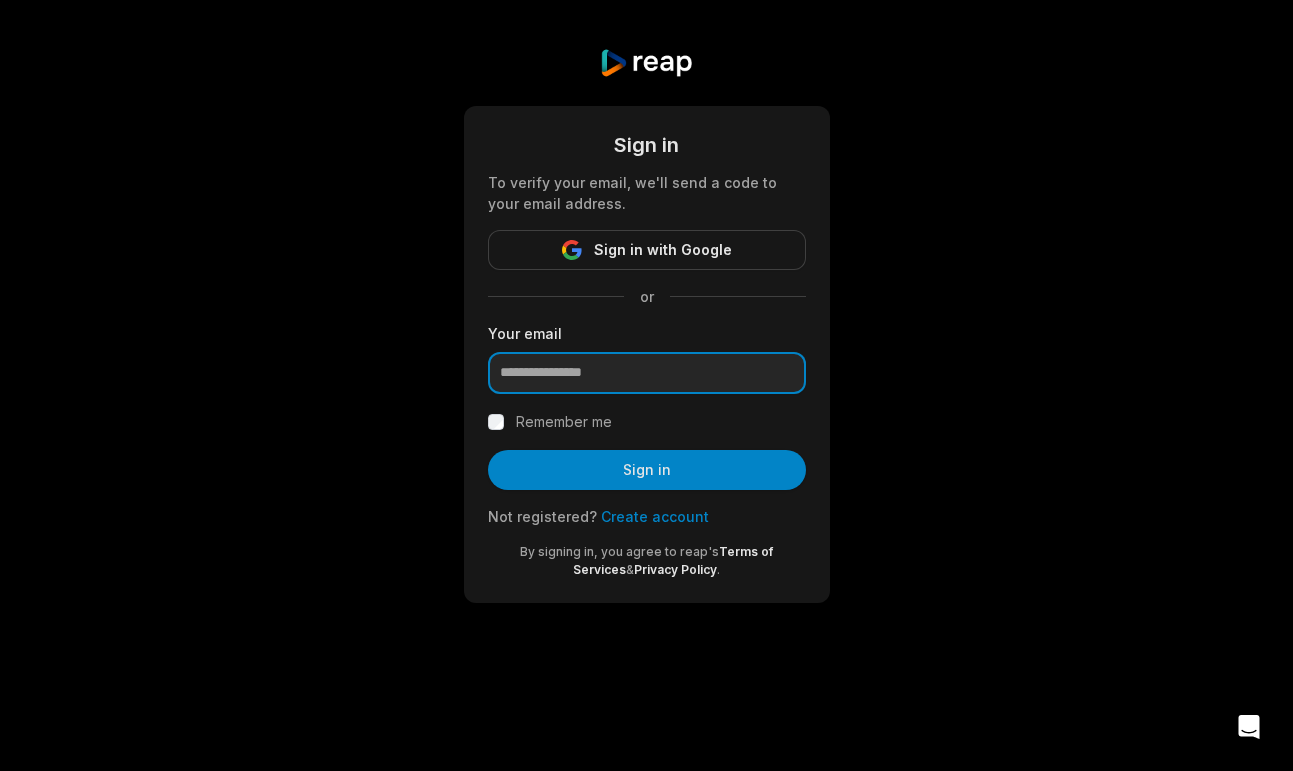 click at bounding box center [647, 373] 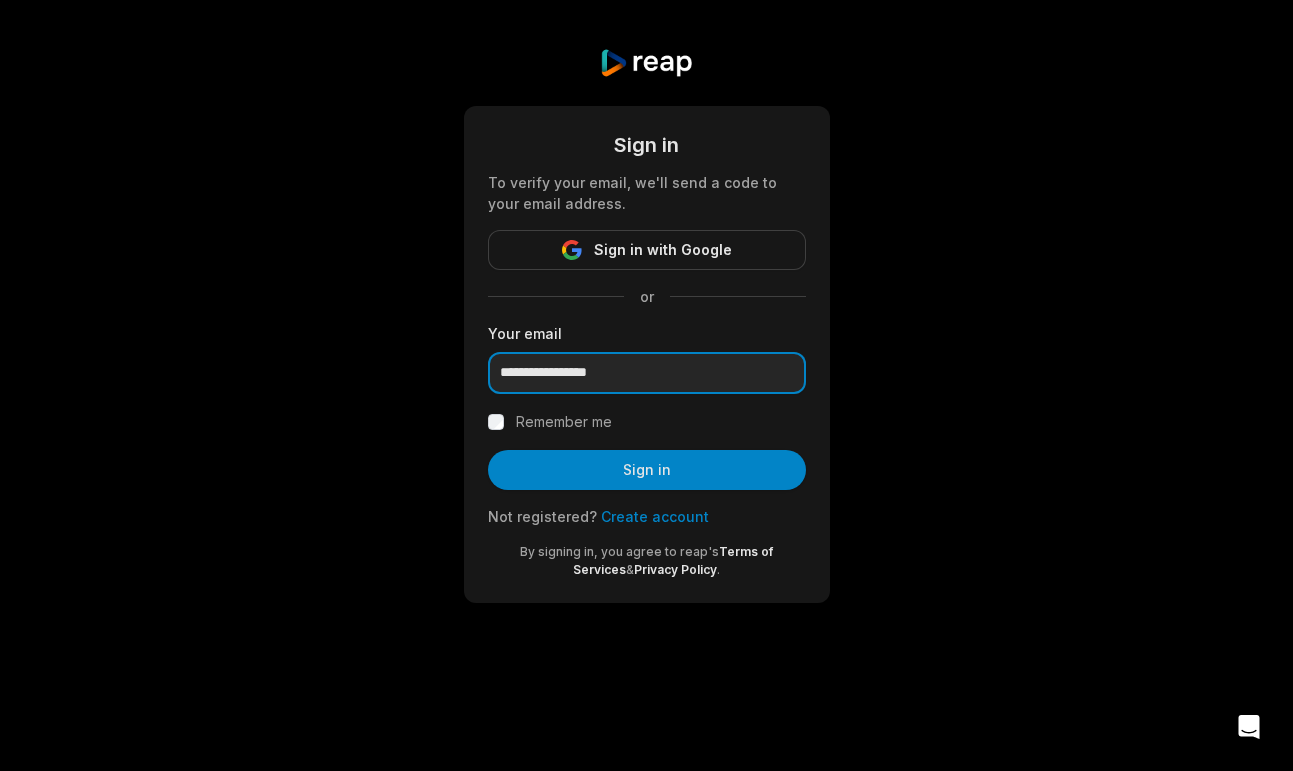 type on "**********" 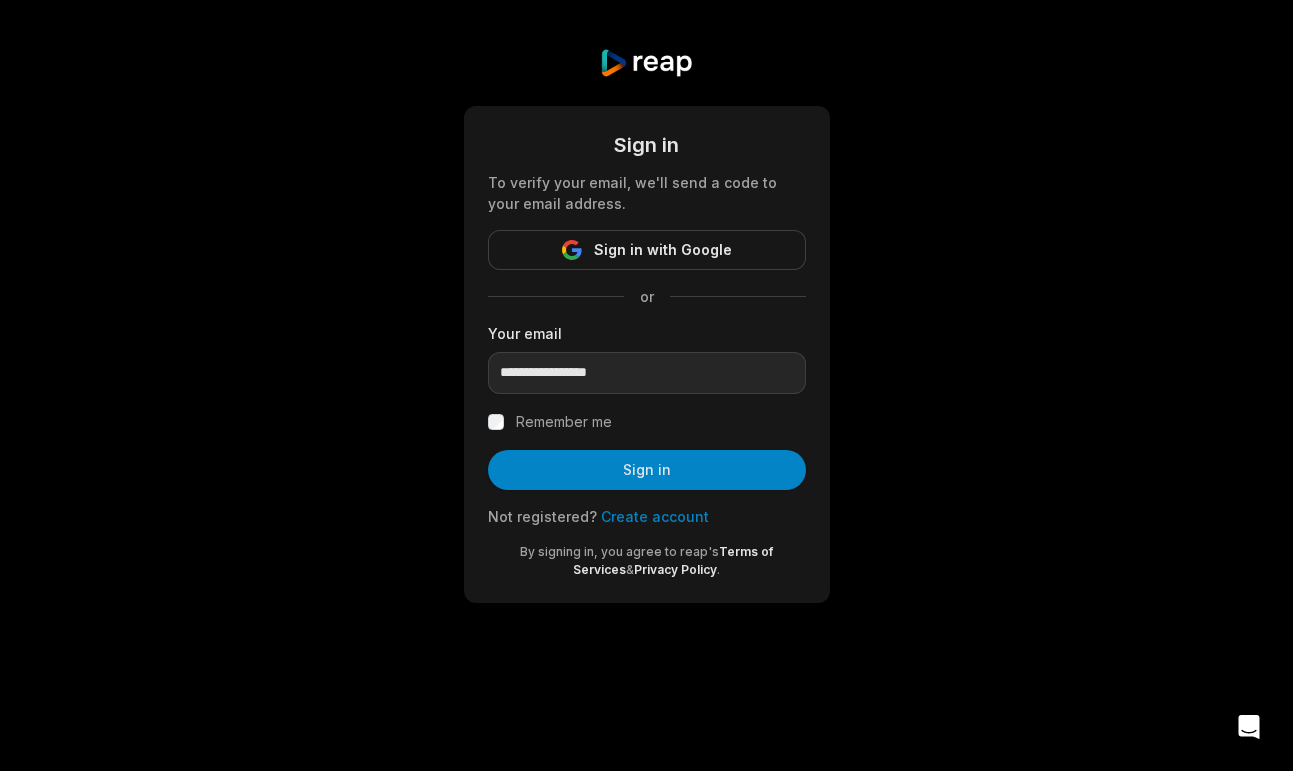 click on "Remember me" at bounding box center (564, 422) 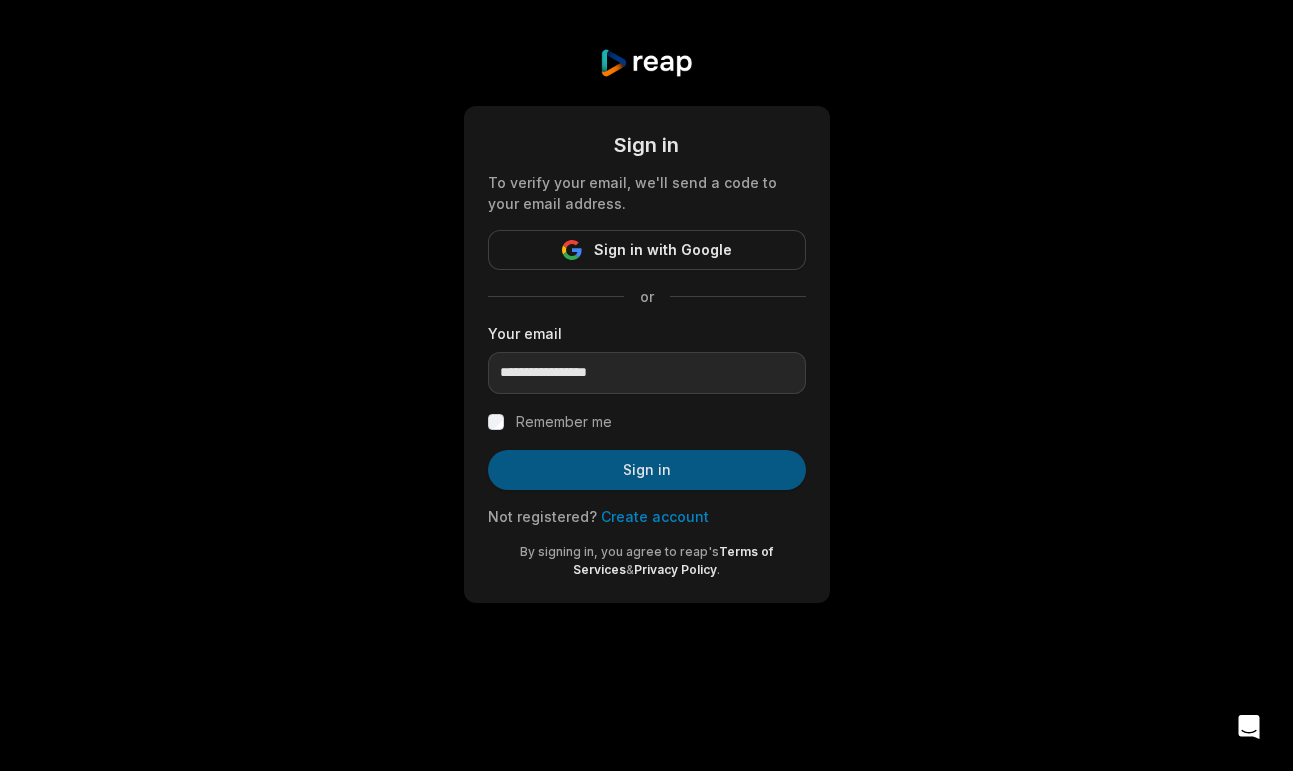 click on "Sign in" at bounding box center (647, 470) 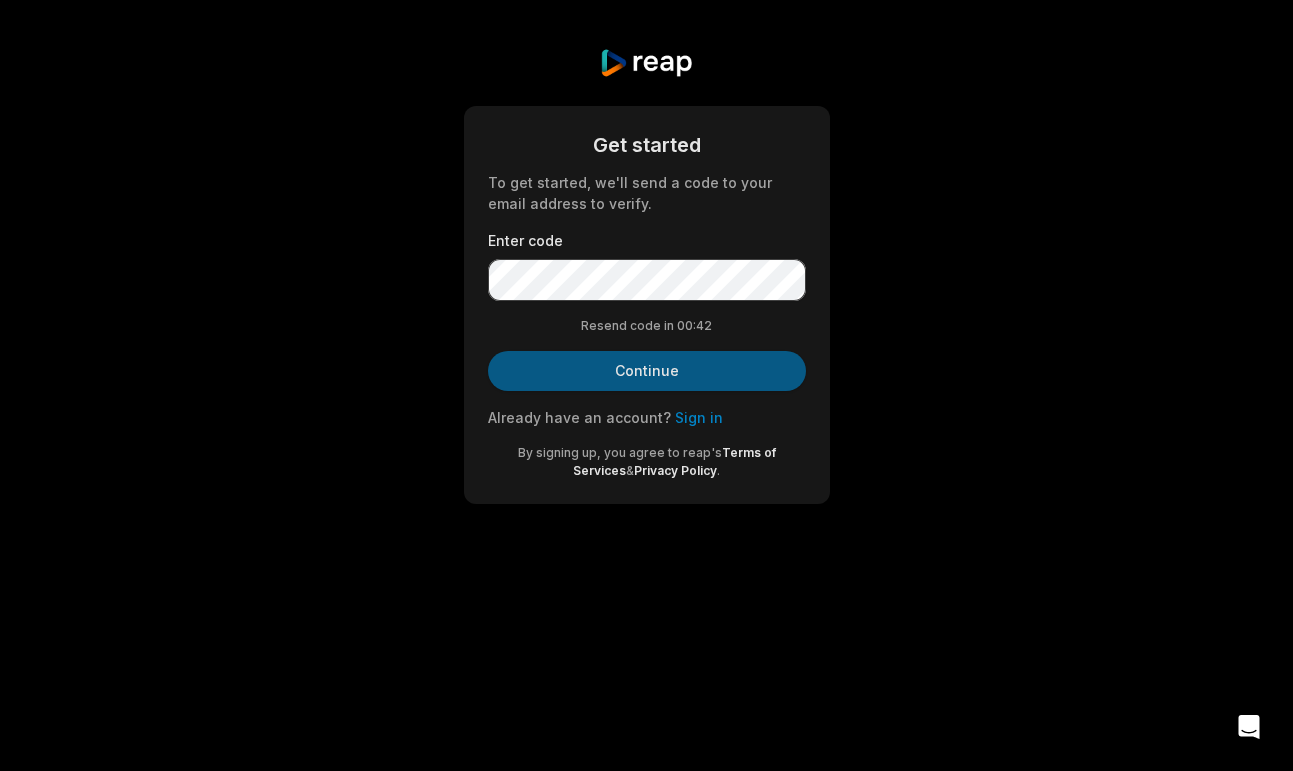 click on "Continue" at bounding box center [647, 371] 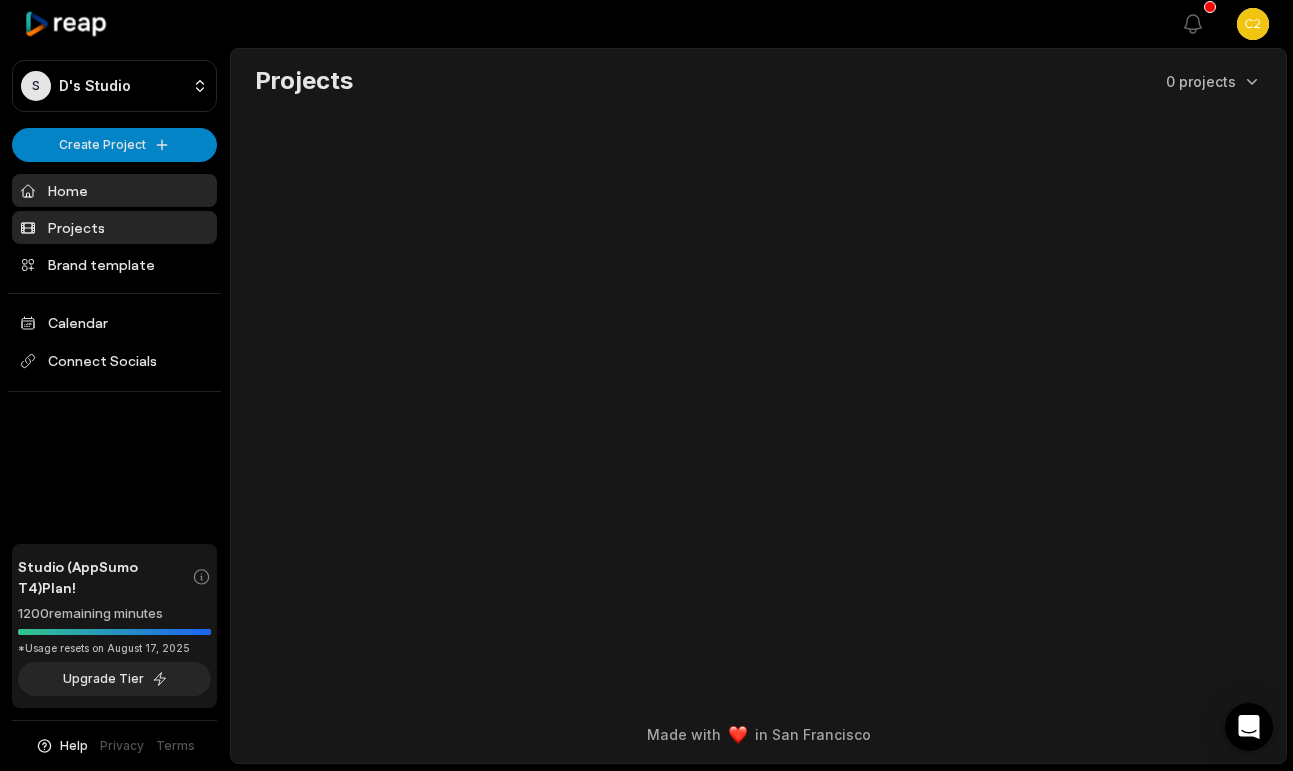 click on "Home" at bounding box center (114, 190) 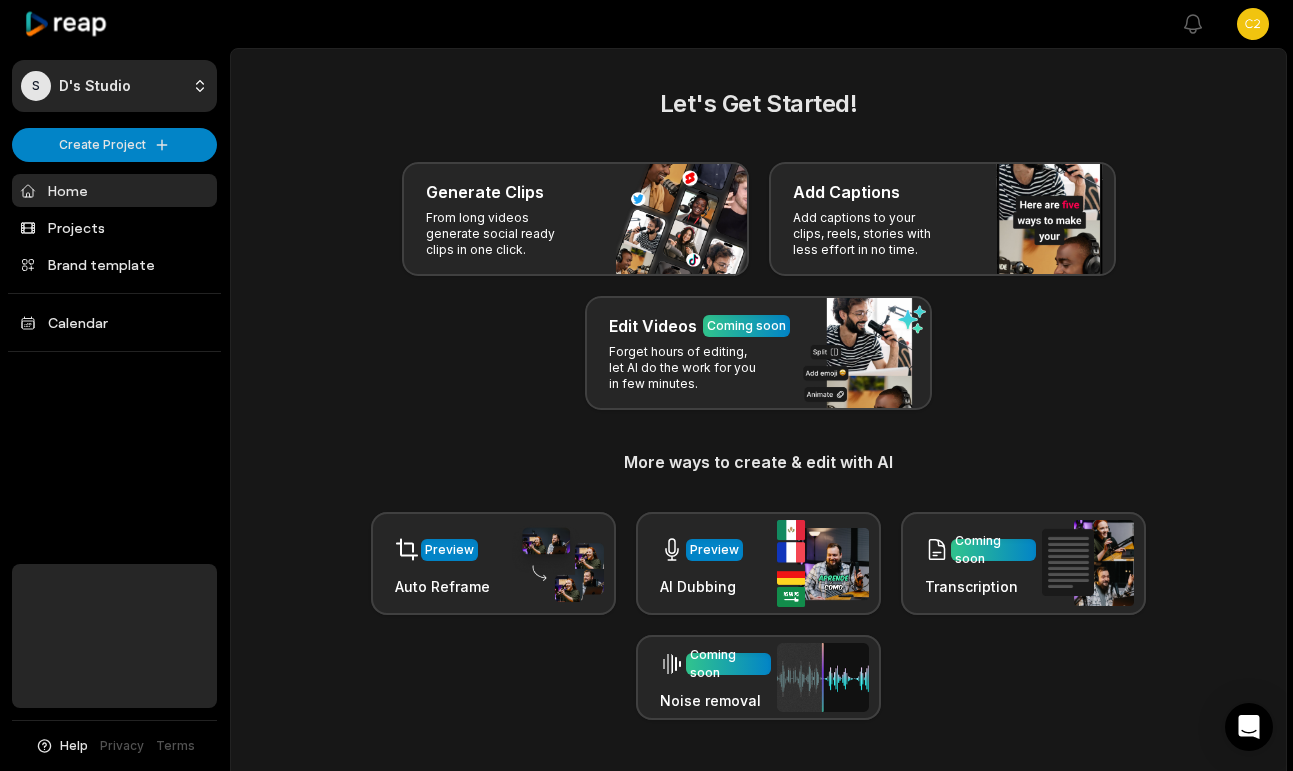 scroll, scrollTop: 0, scrollLeft: 0, axis: both 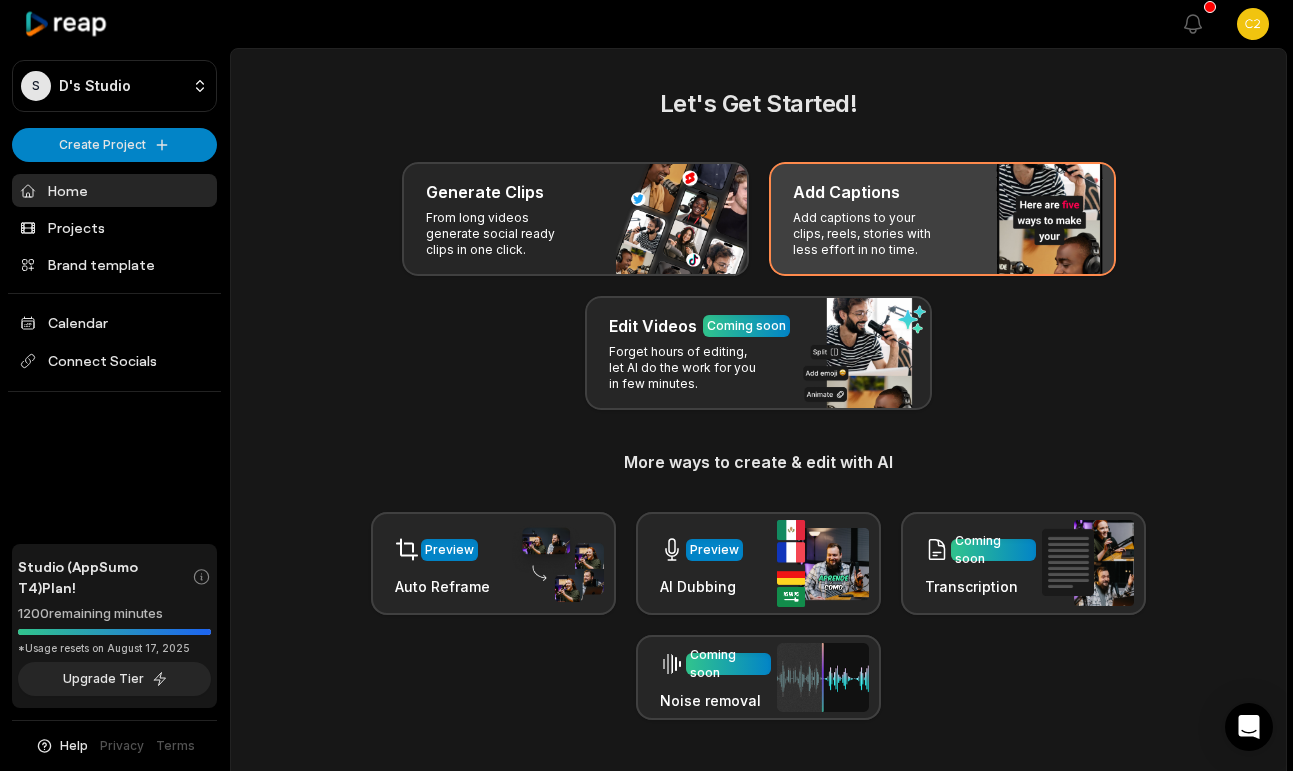 click on "Add Captions" at bounding box center (846, 192) 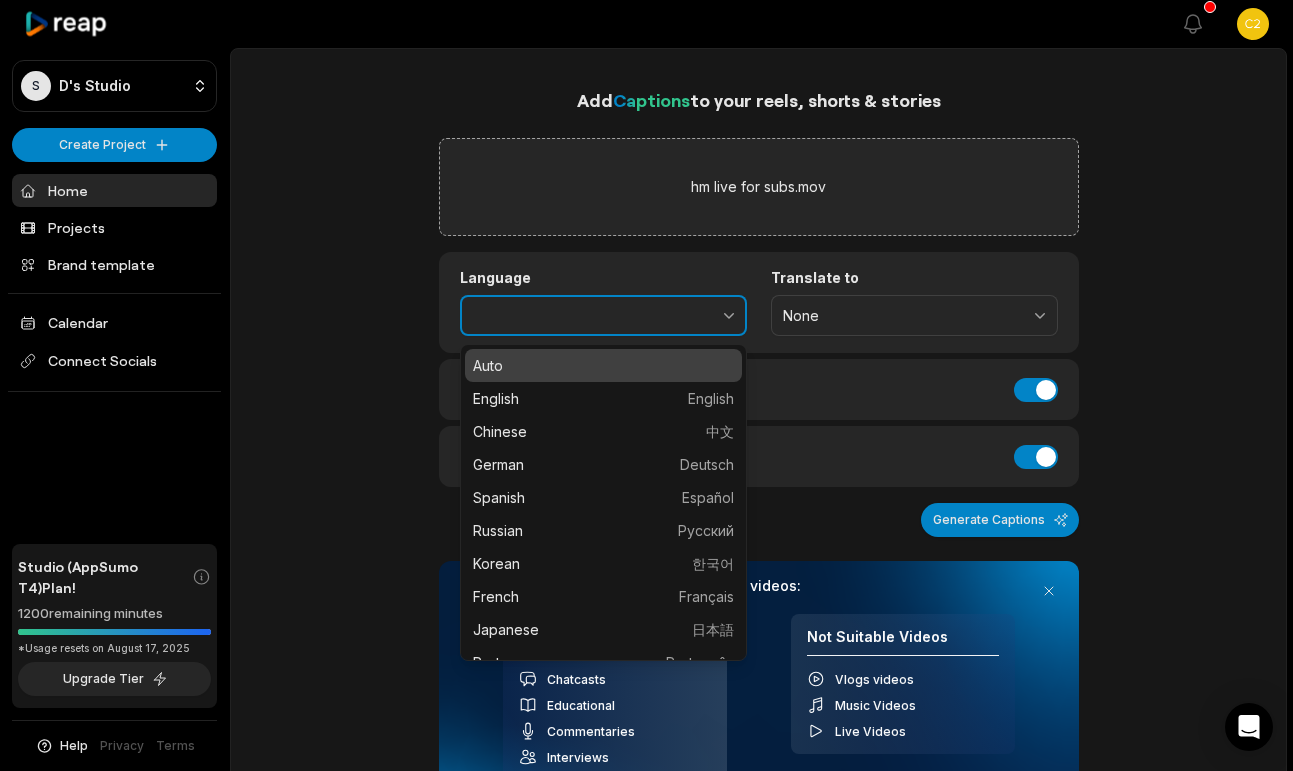 click at bounding box center [685, 316] 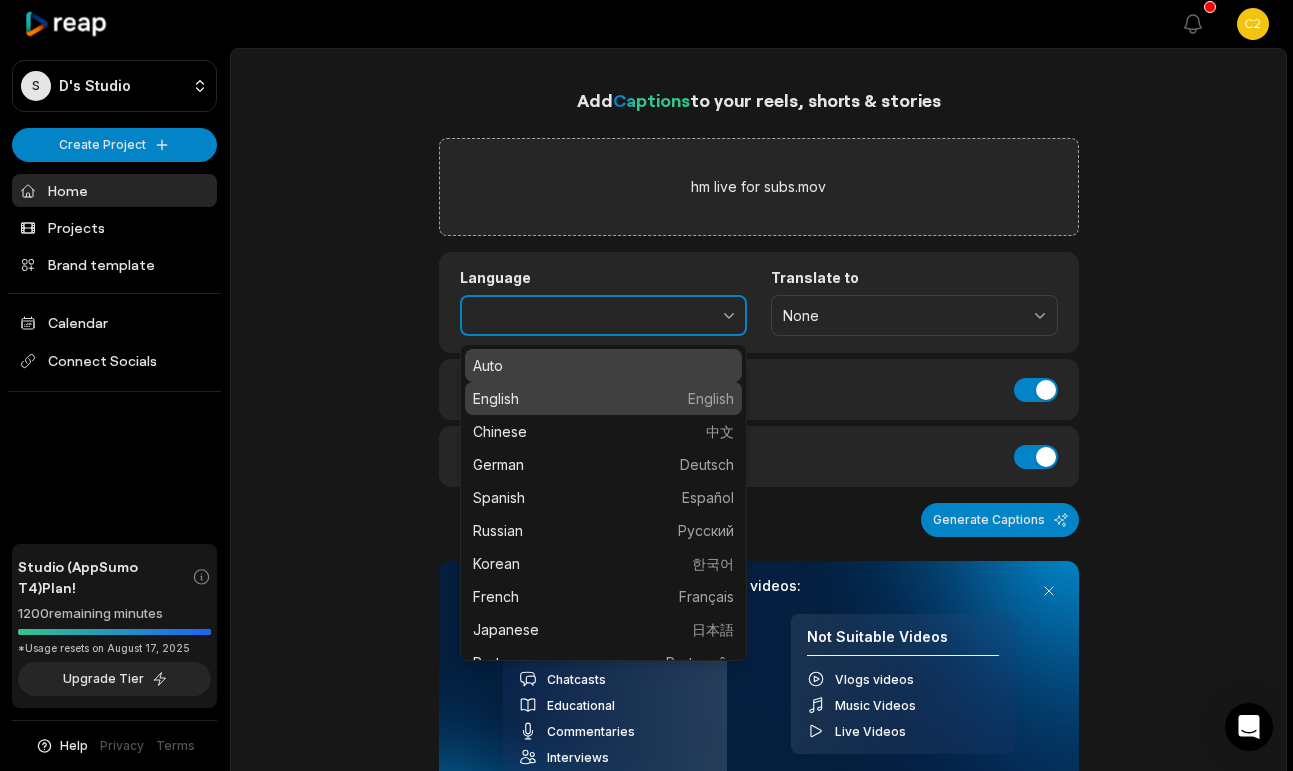 type on "*******" 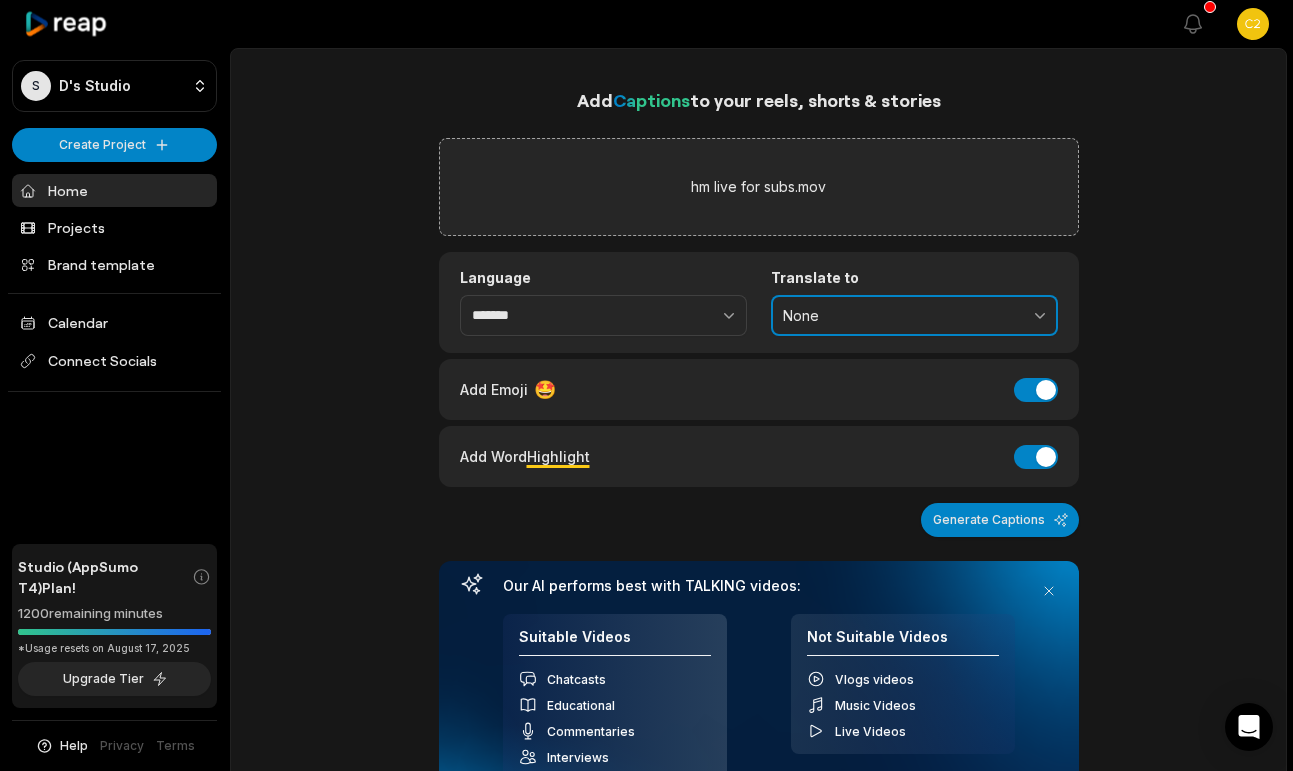 click on "None" at bounding box center [900, 316] 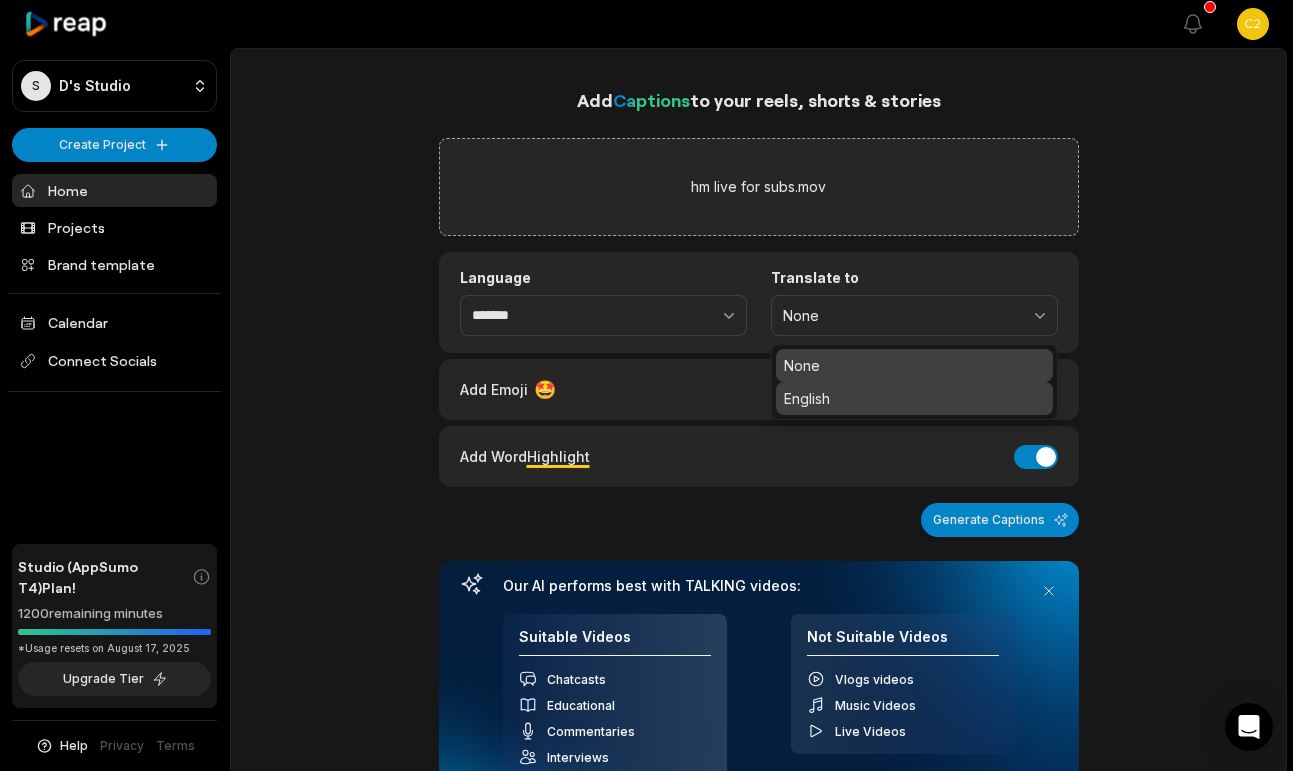 click on "English" at bounding box center [914, 398] 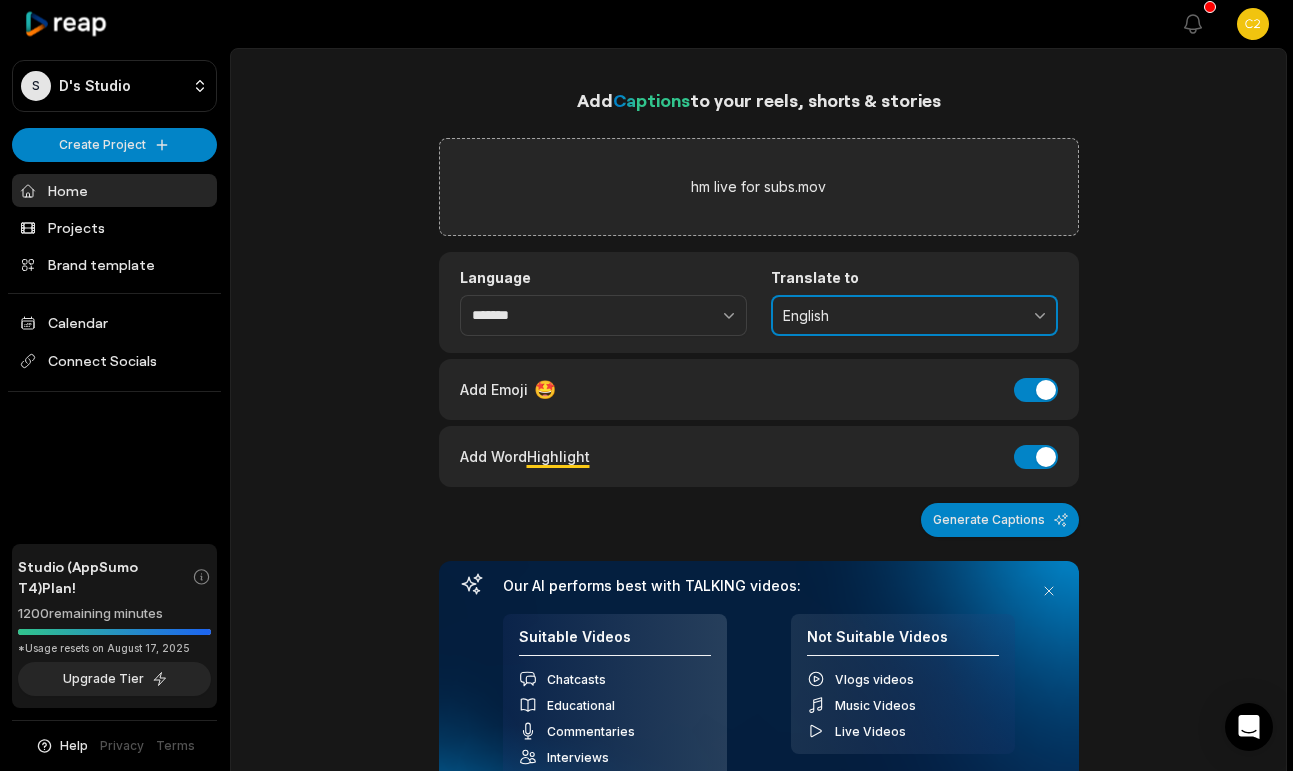 click on "English" at bounding box center (900, 316) 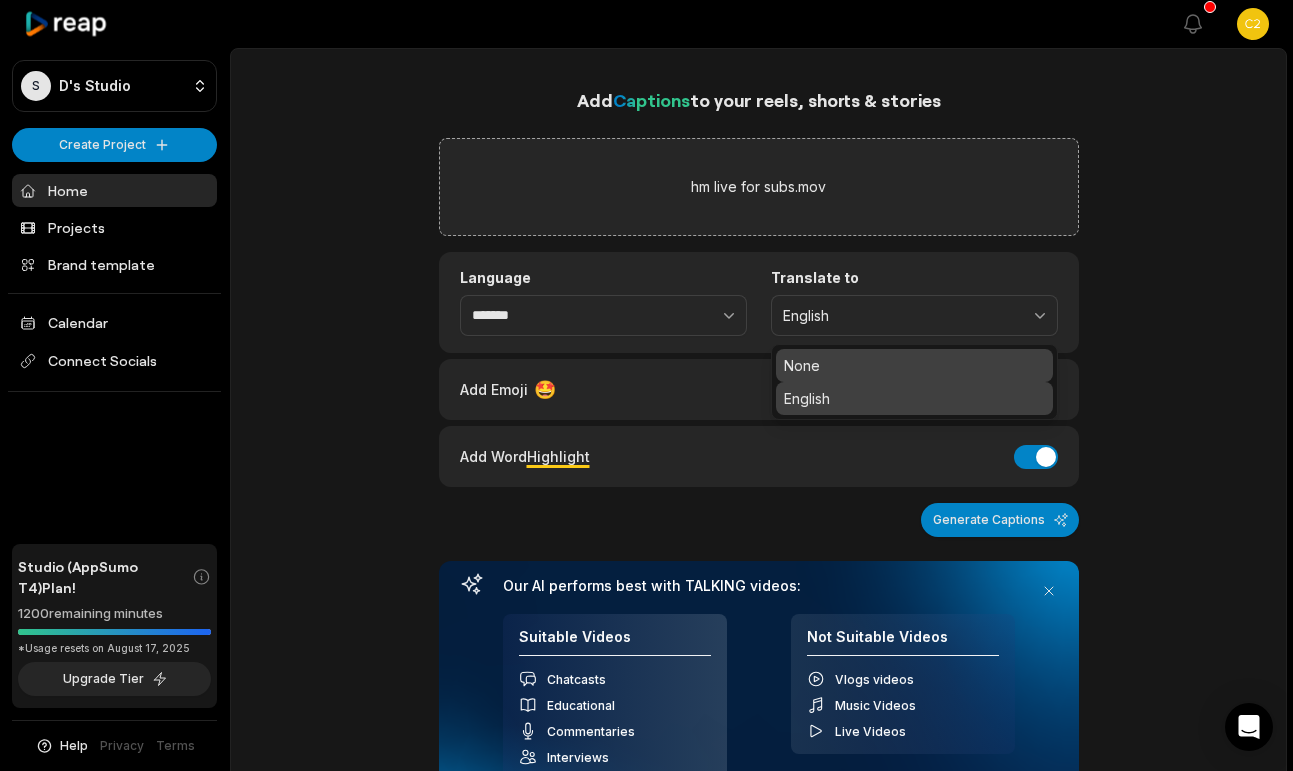 click on "None" at bounding box center [914, 365] 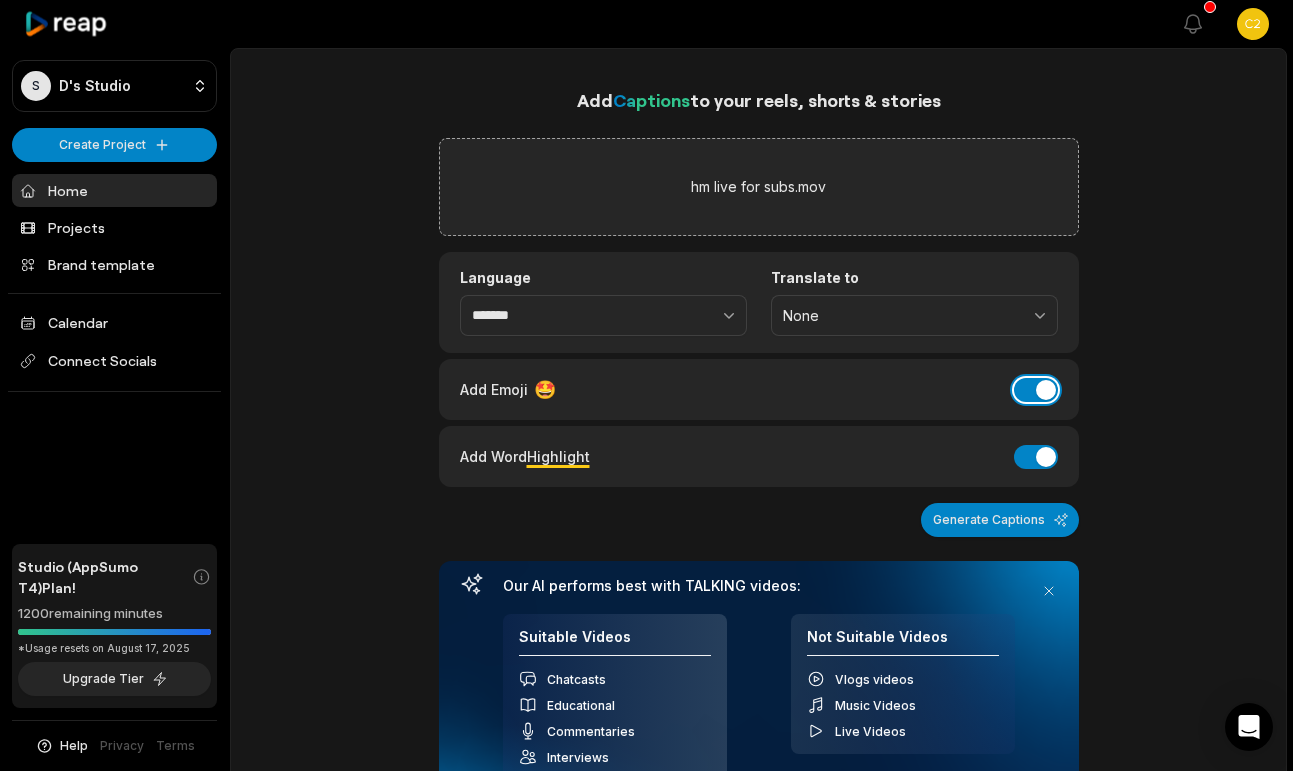 click on "Add Emoji" at bounding box center (1036, 390) 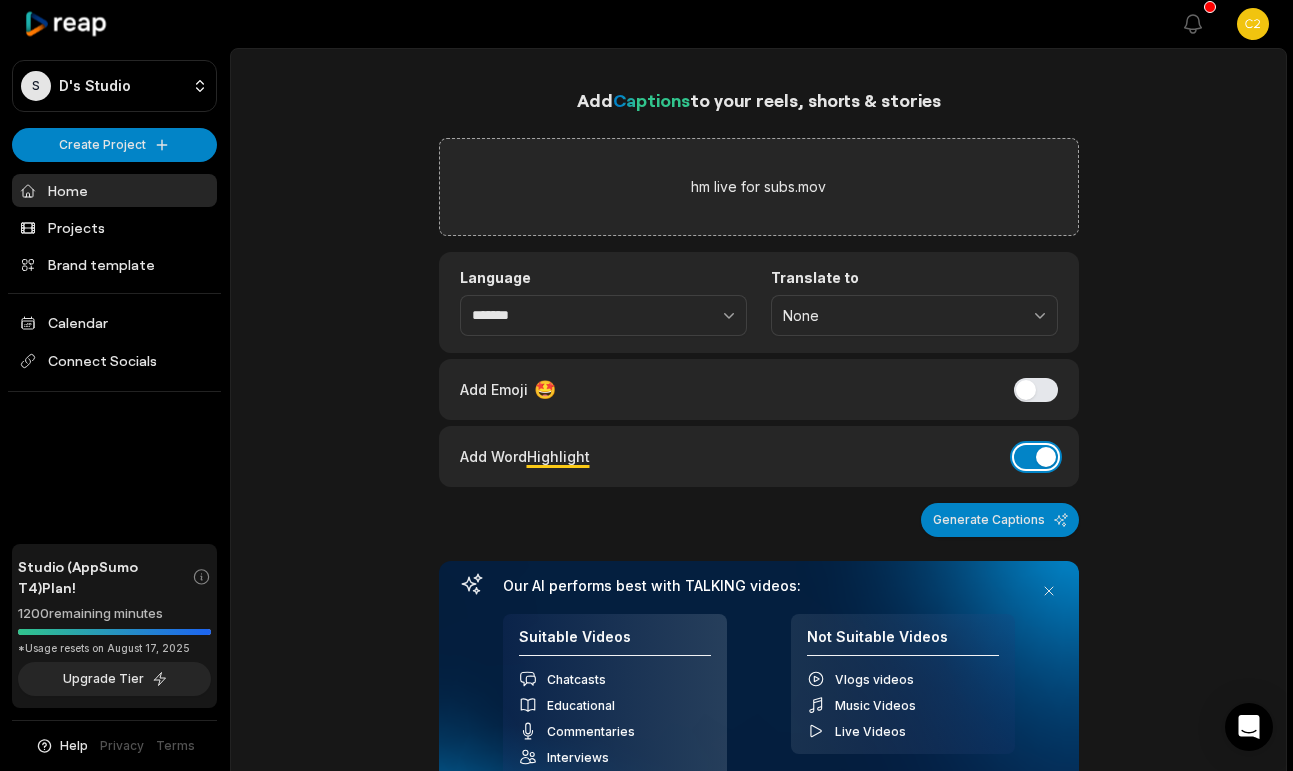 click on "Add Word Highlight" at bounding box center [1036, 457] 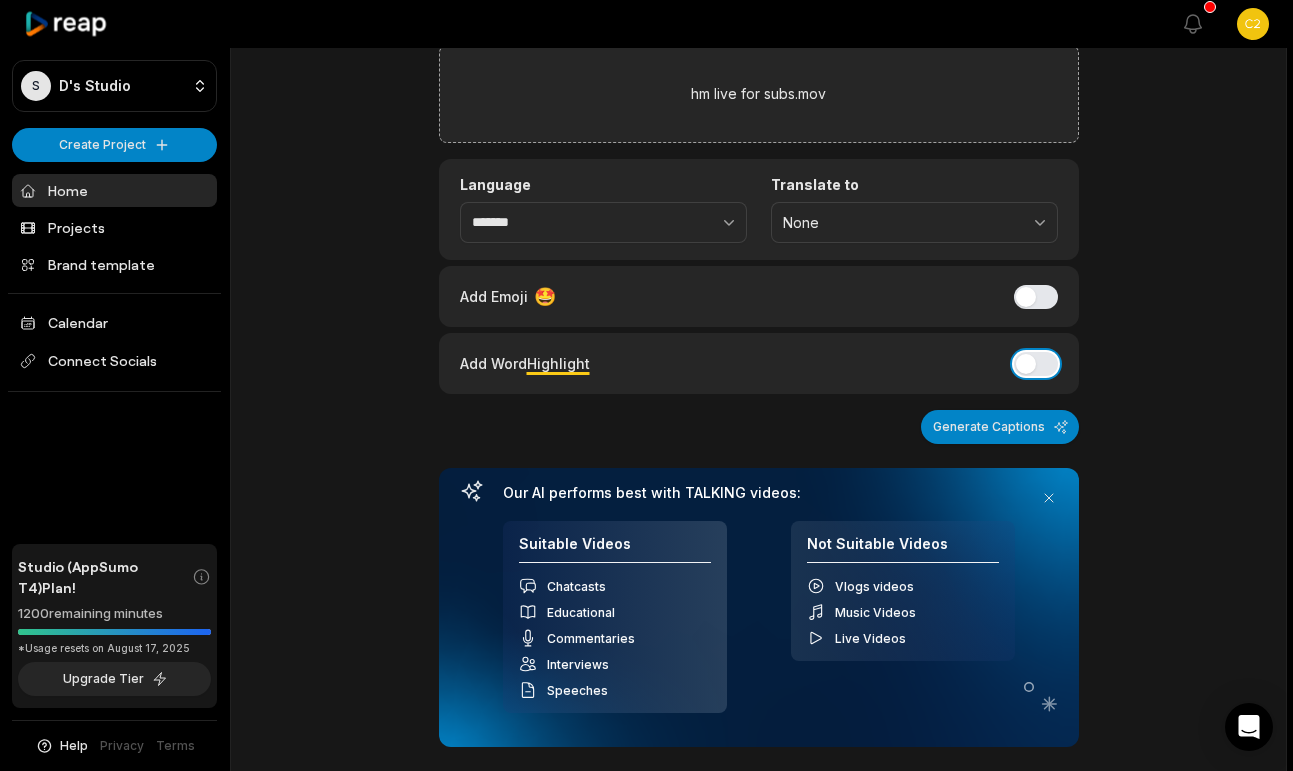 scroll, scrollTop: 79, scrollLeft: 0, axis: vertical 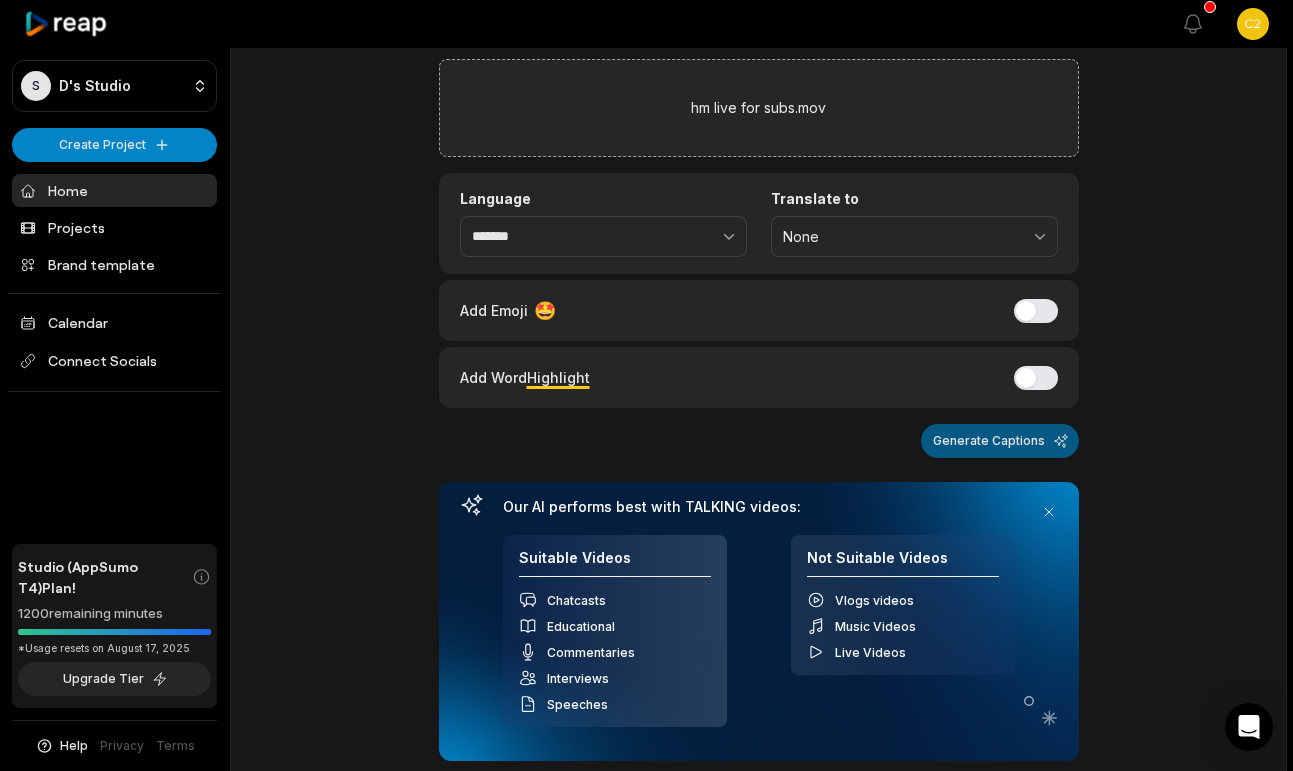 click on "Generate Captions" at bounding box center [1000, 441] 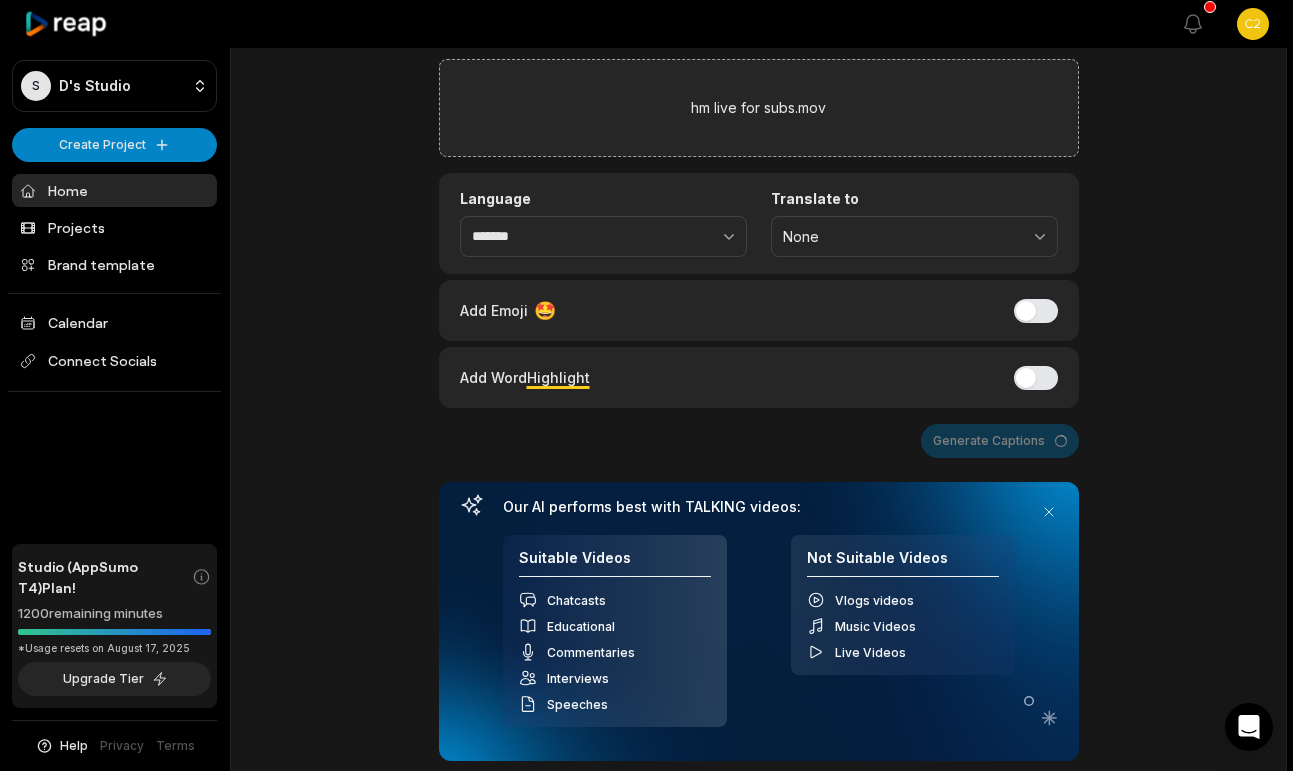 scroll, scrollTop: 0, scrollLeft: 0, axis: both 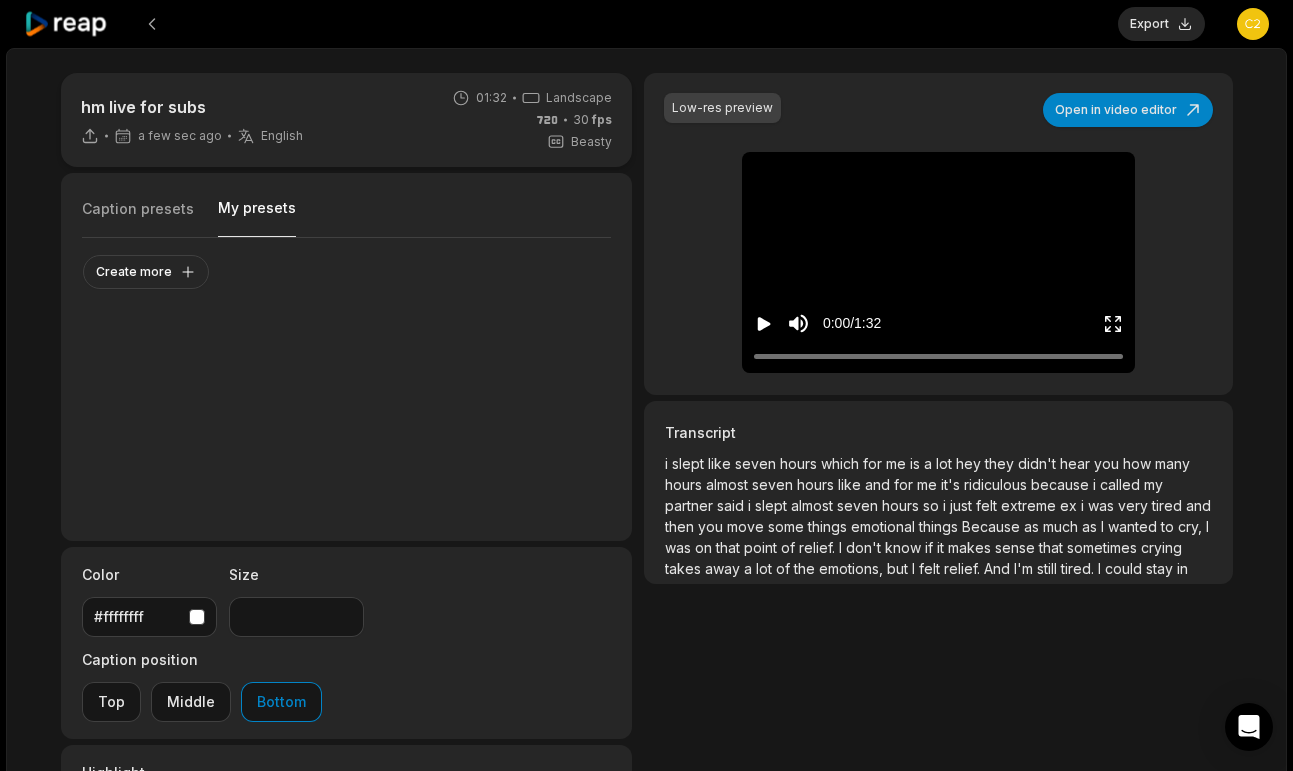click on "My presets" at bounding box center (257, 217) 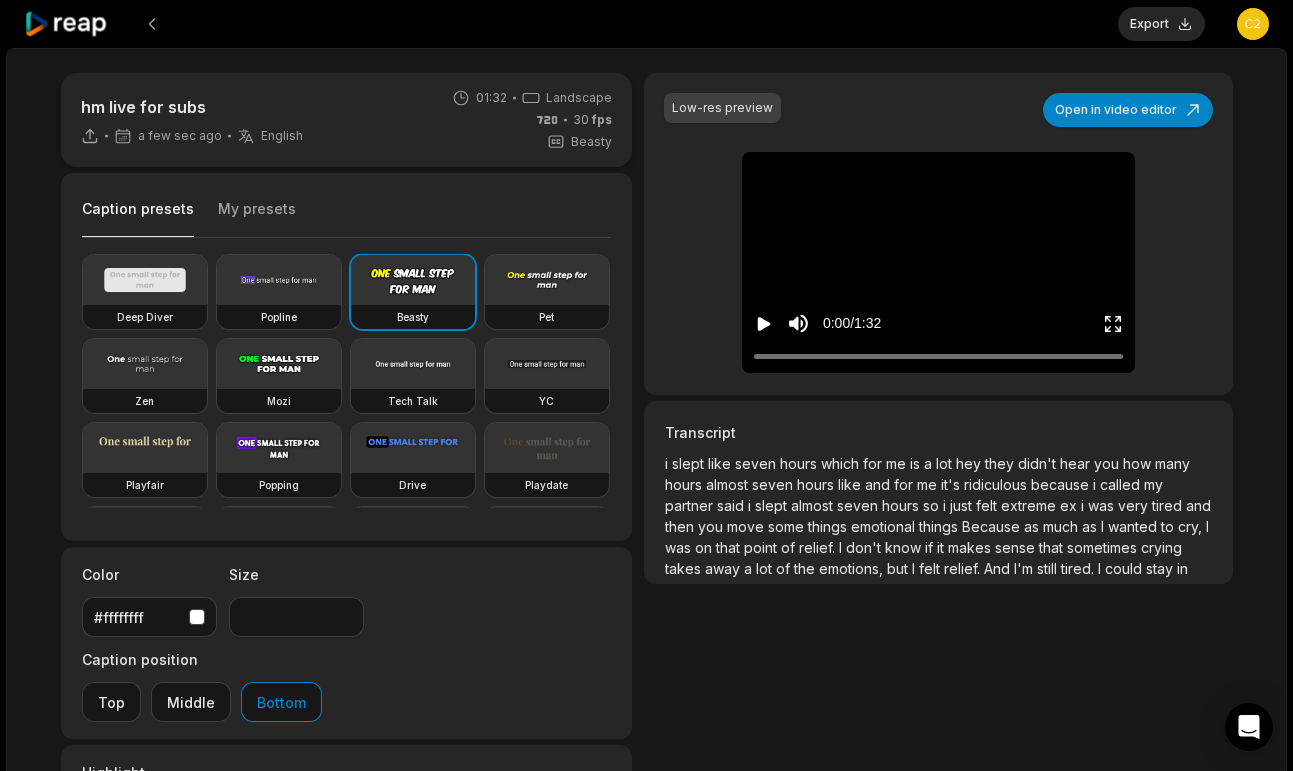 click on "Caption presets" at bounding box center [138, 218] 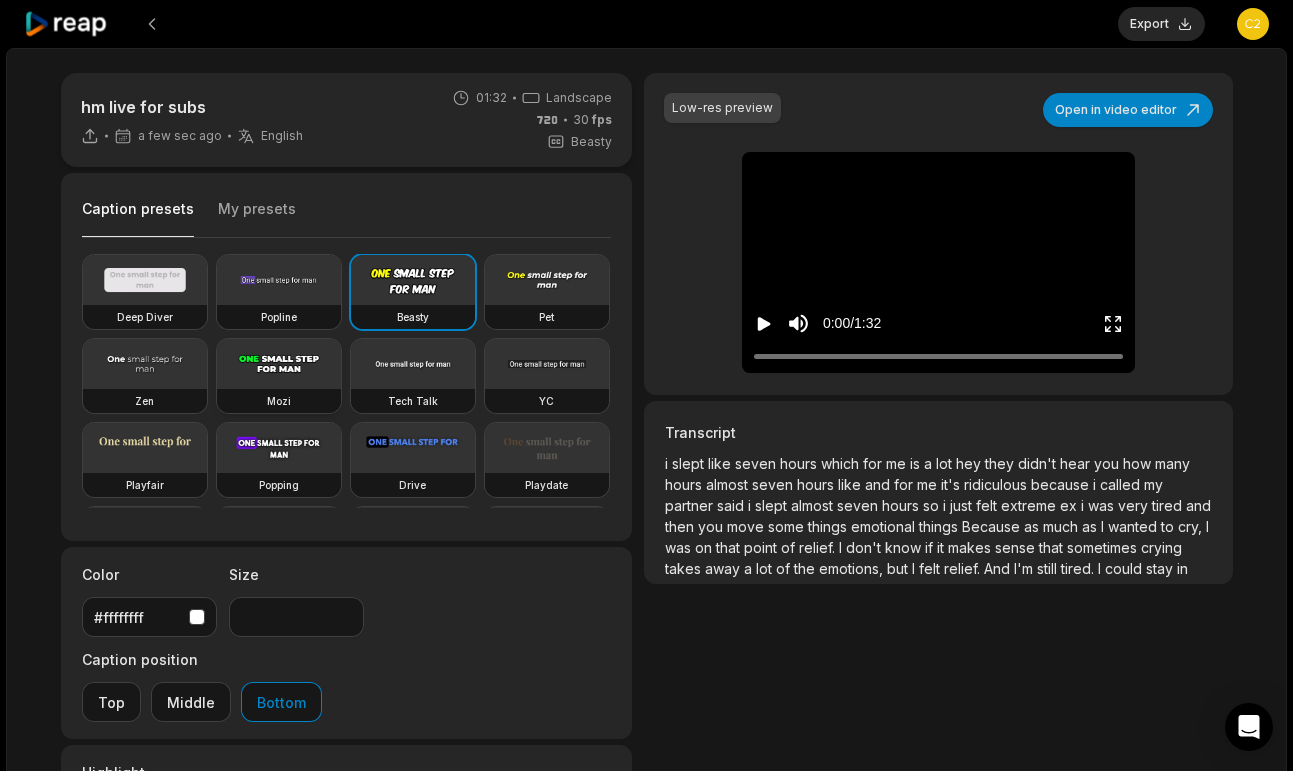 click at bounding box center [279, 364] 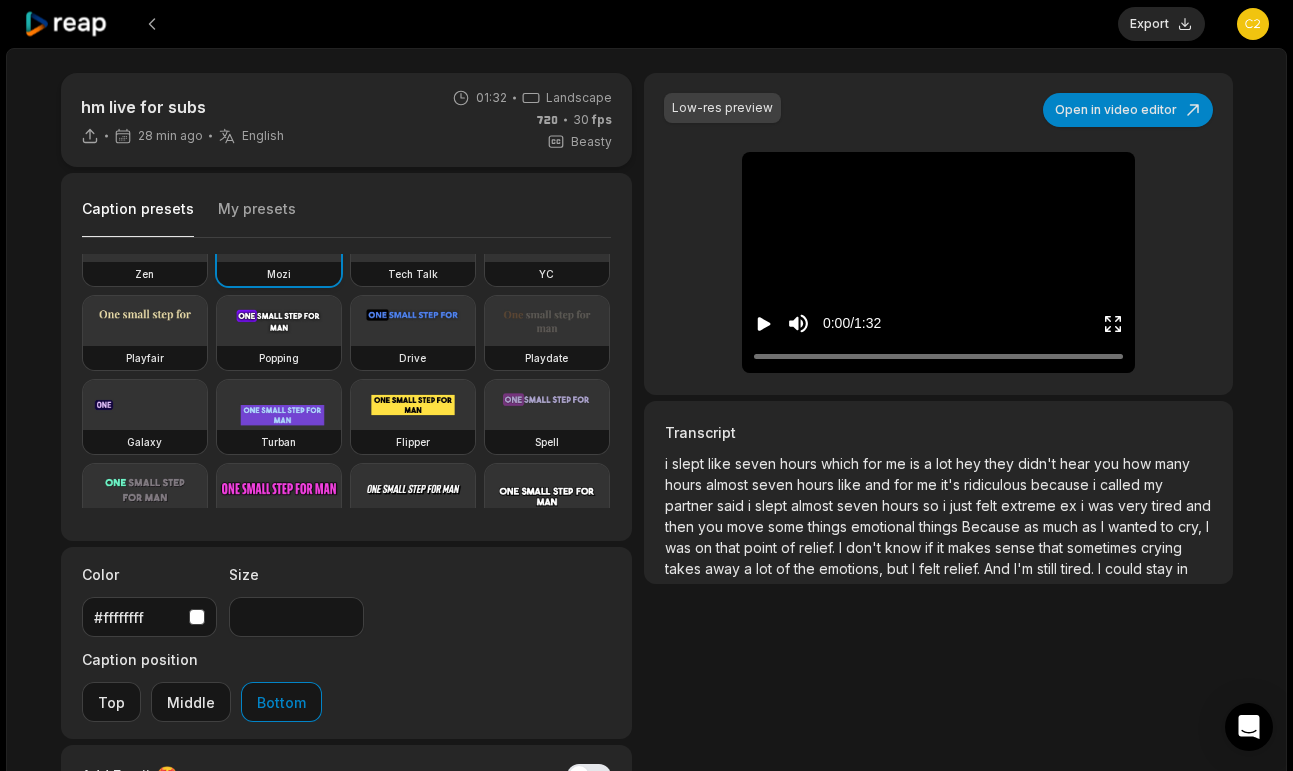 scroll, scrollTop: 158, scrollLeft: 0, axis: vertical 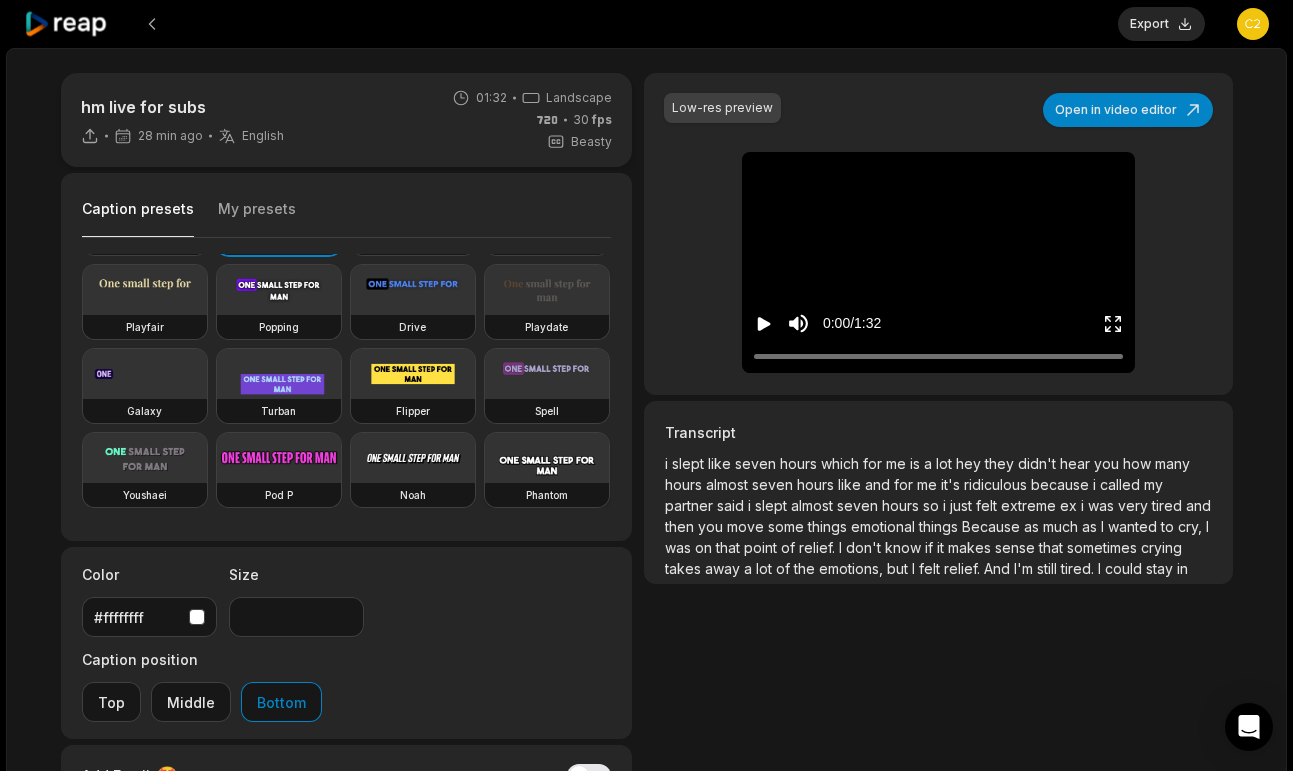 click at bounding box center (547, 458) 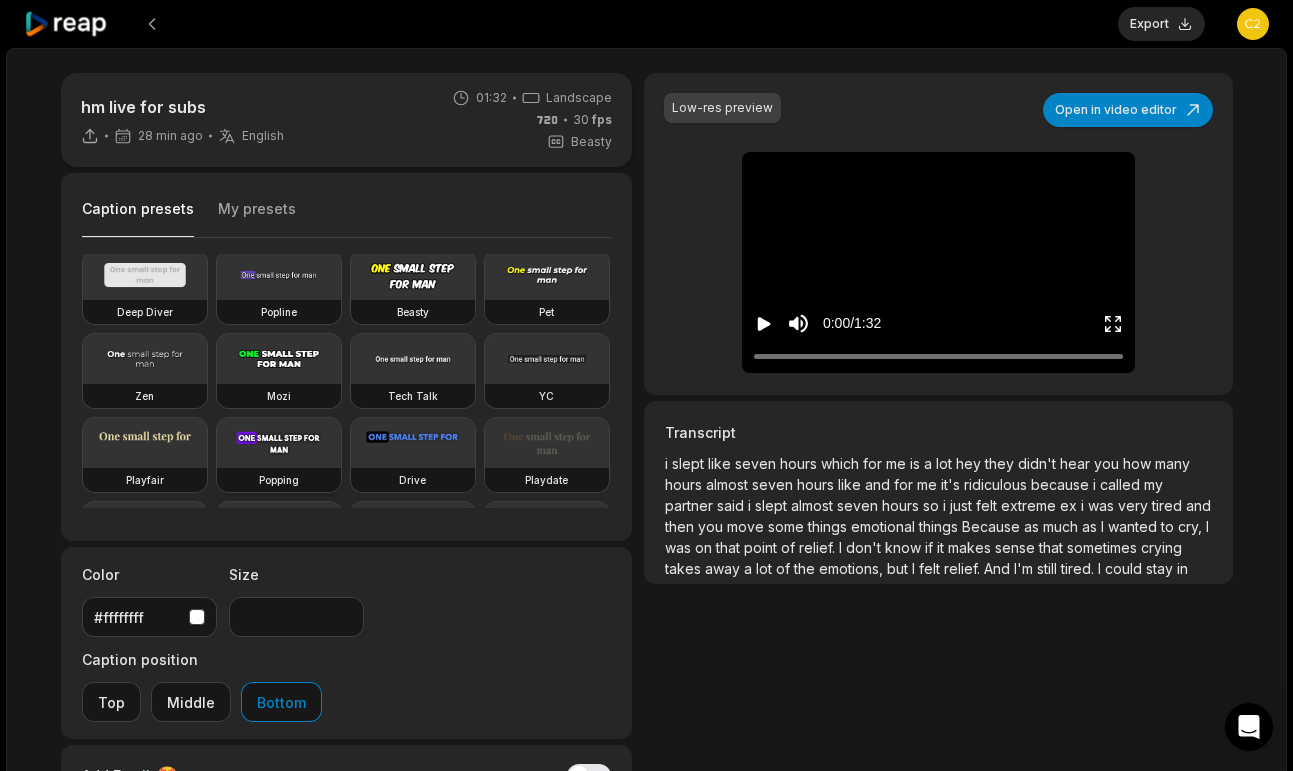 scroll, scrollTop: 0, scrollLeft: 0, axis: both 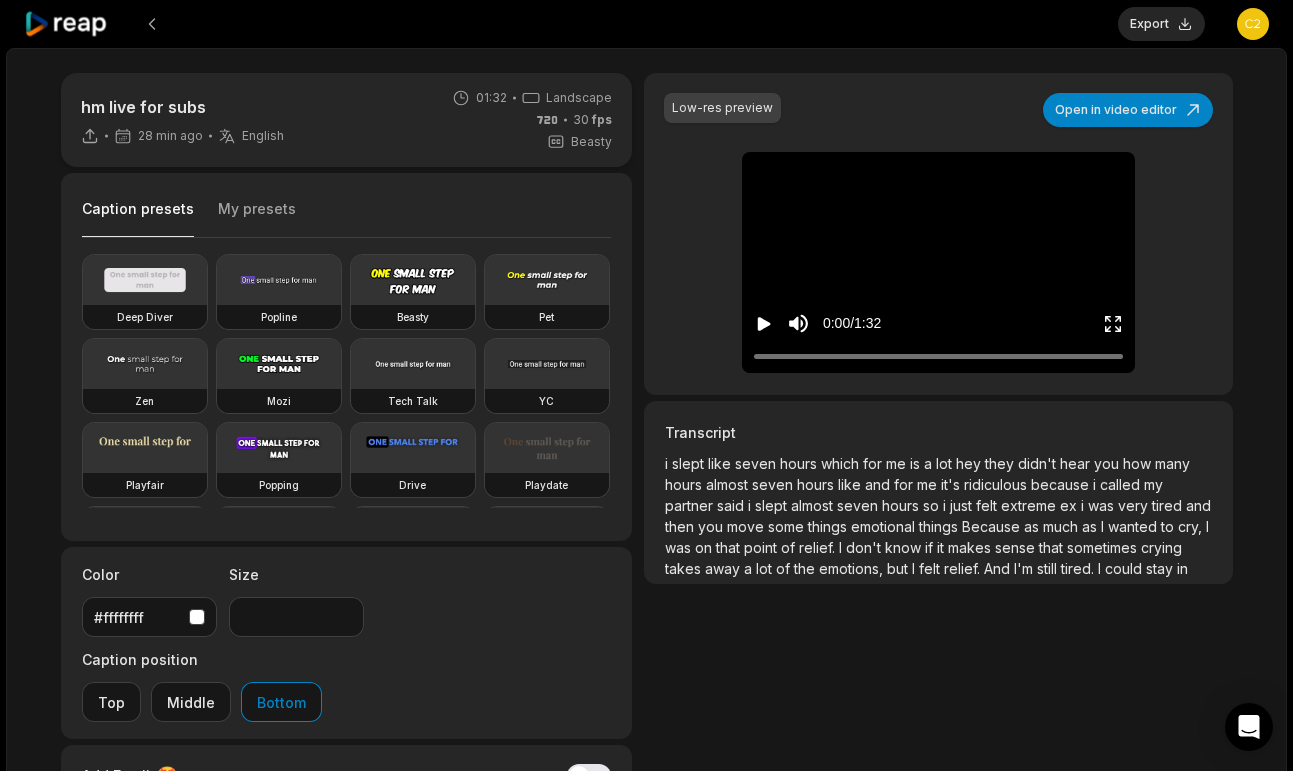click 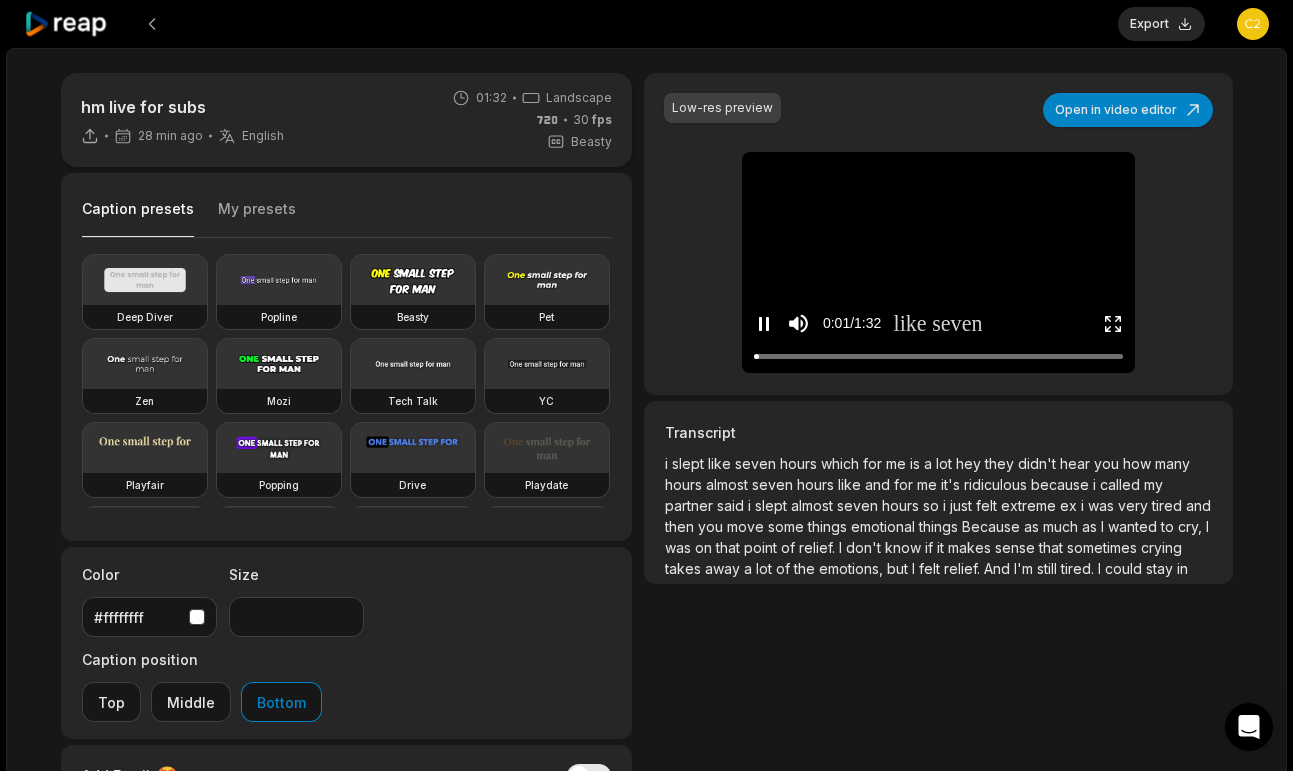 click 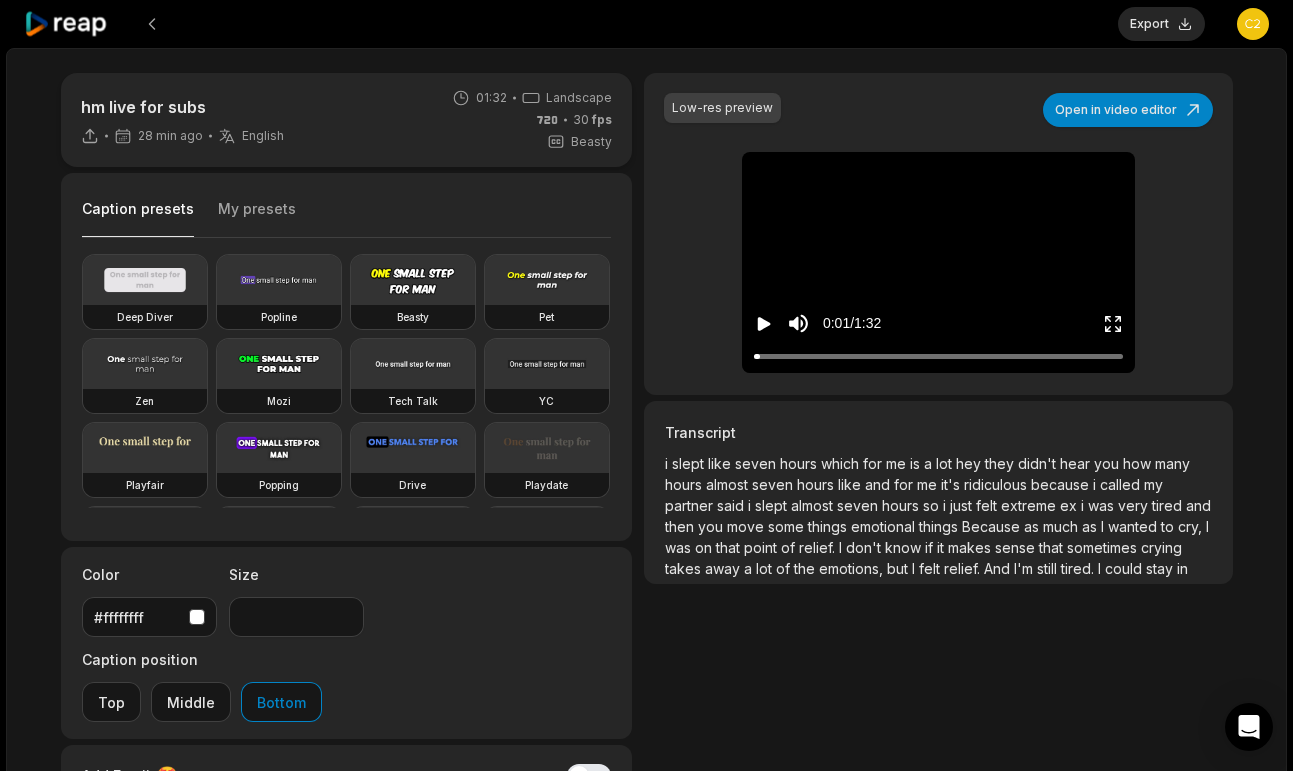 click 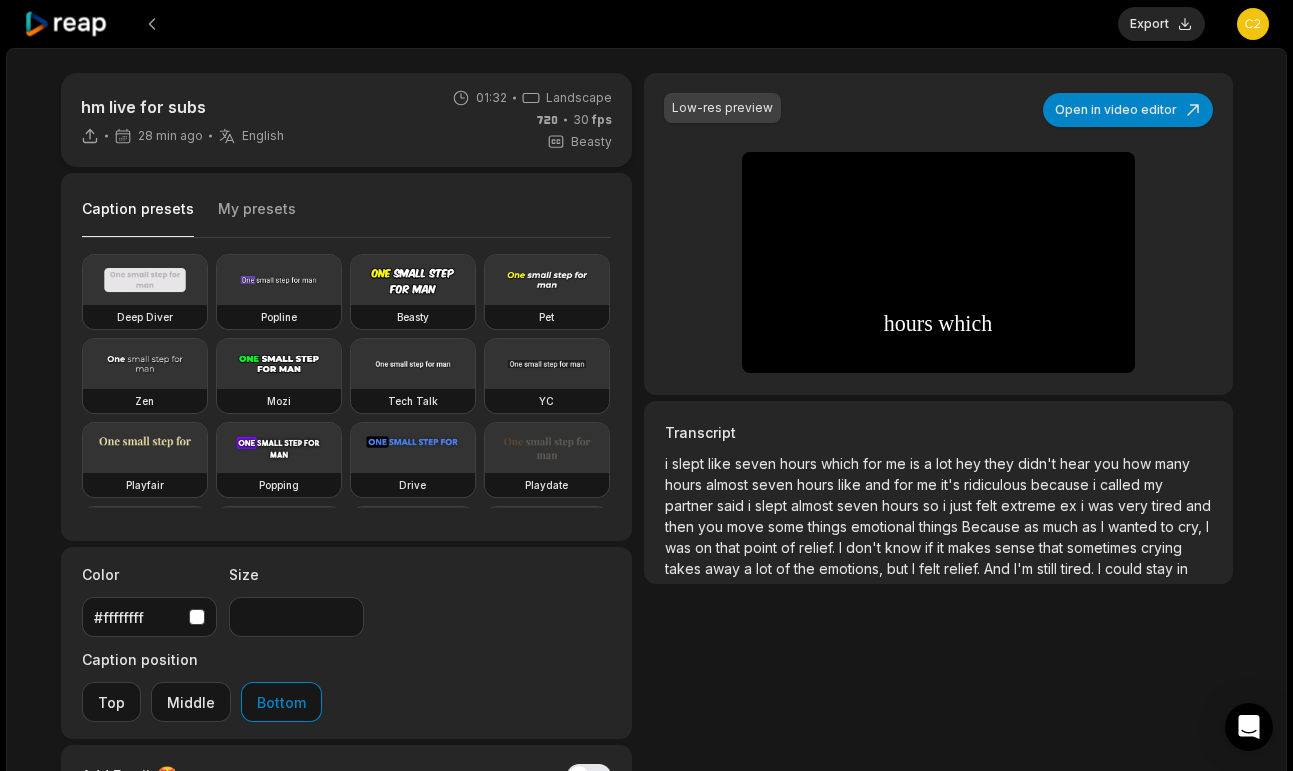 click 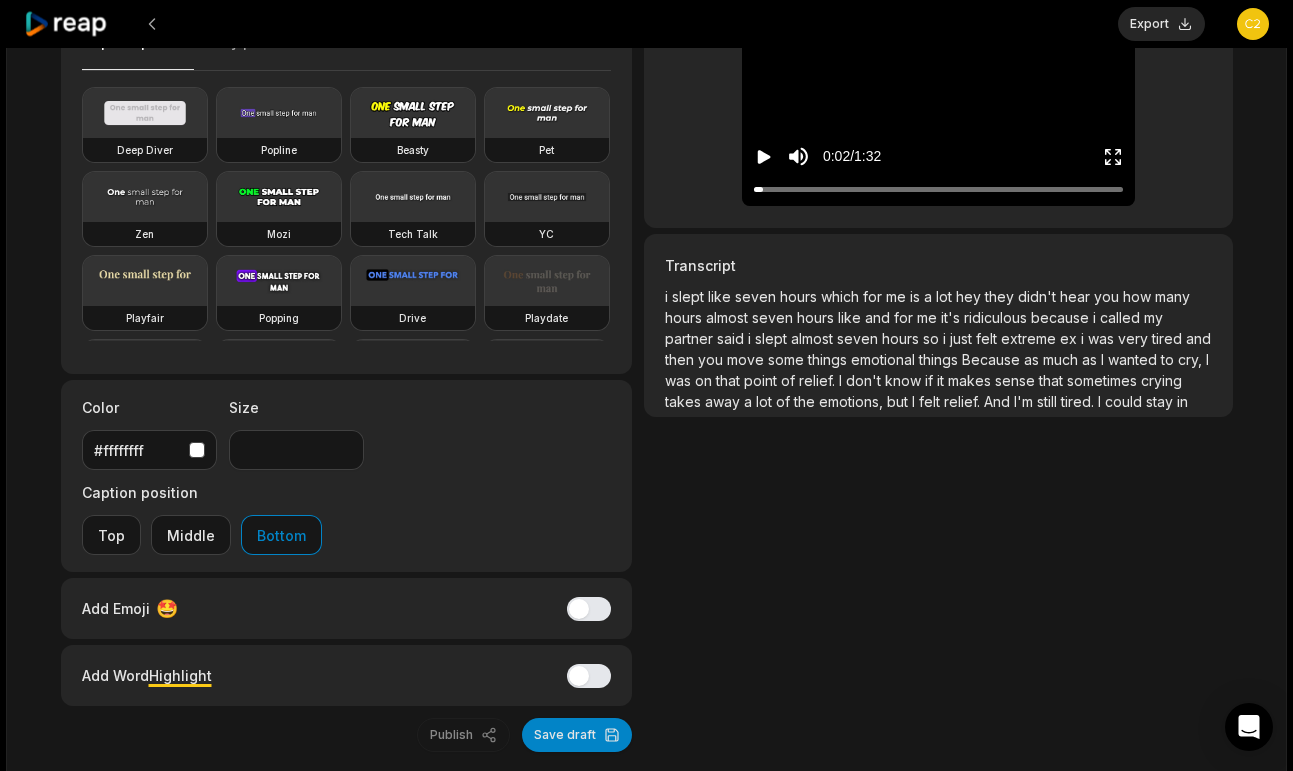 scroll, scrollTop: 172, scrollLeft: 0, axis: vertical 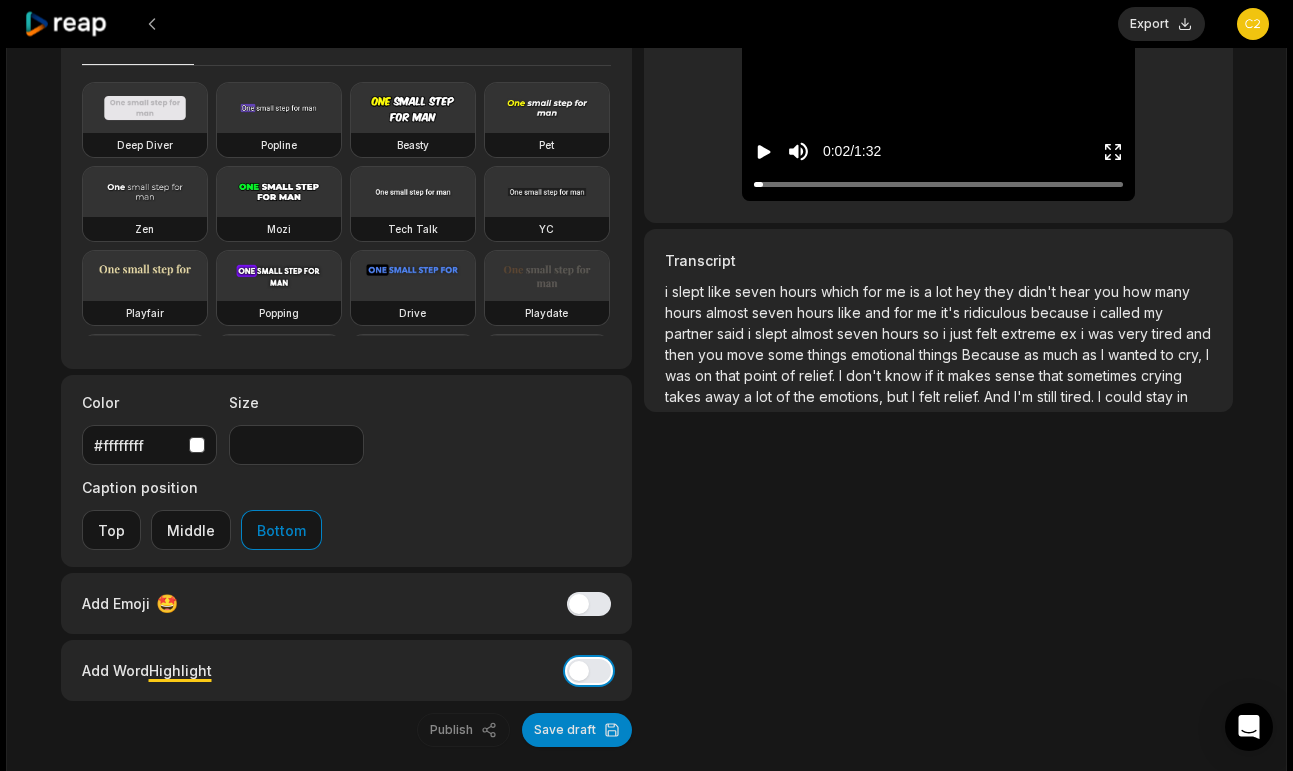 click on "Add Word Highlight" at bounding box center (589, 671) 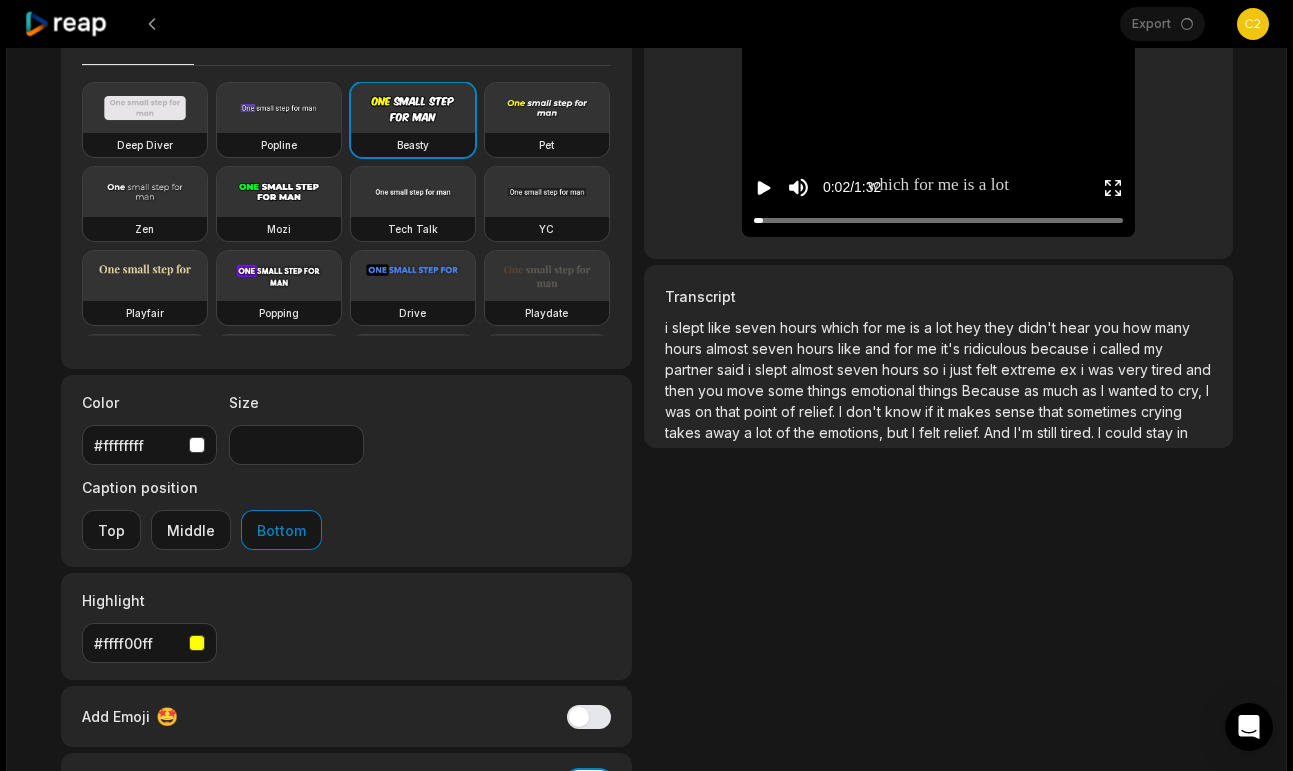 click on "Add Word Highlight" at bounding box center (589, 784) 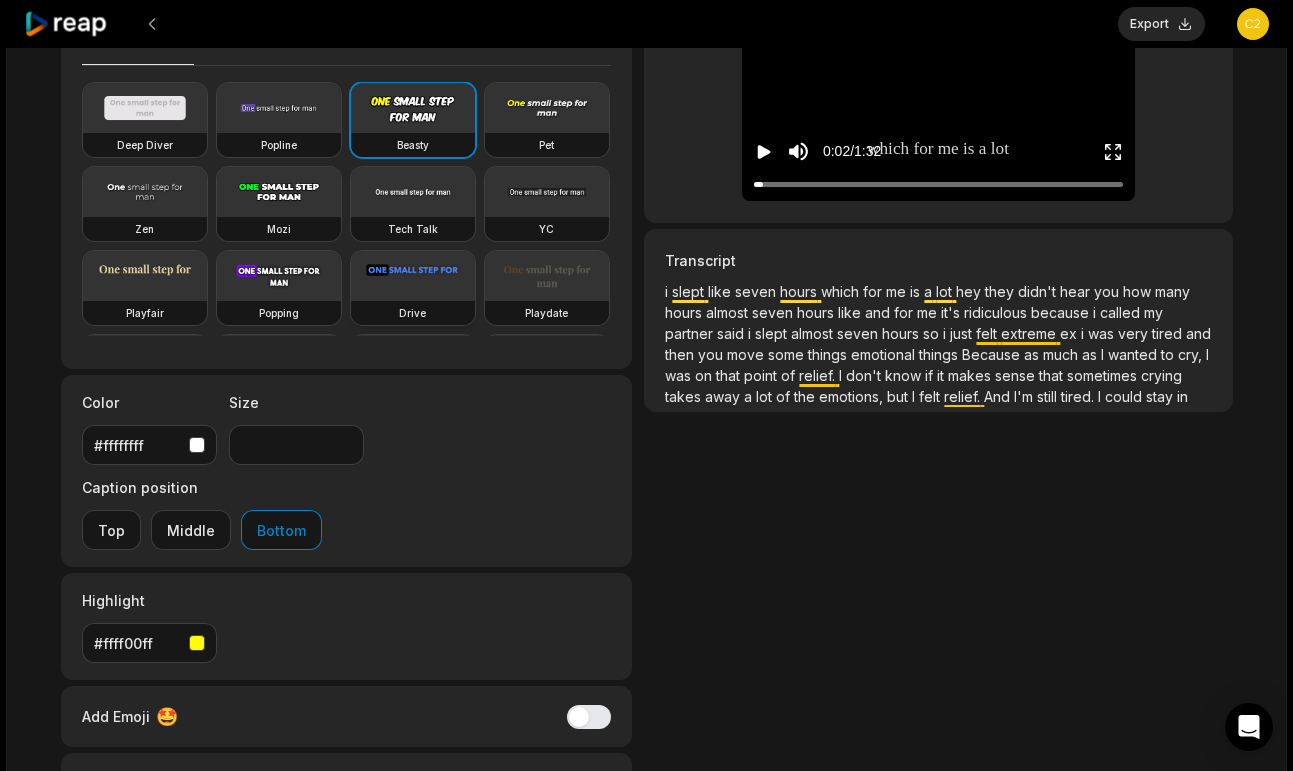 click at bounding box center [413, 276] 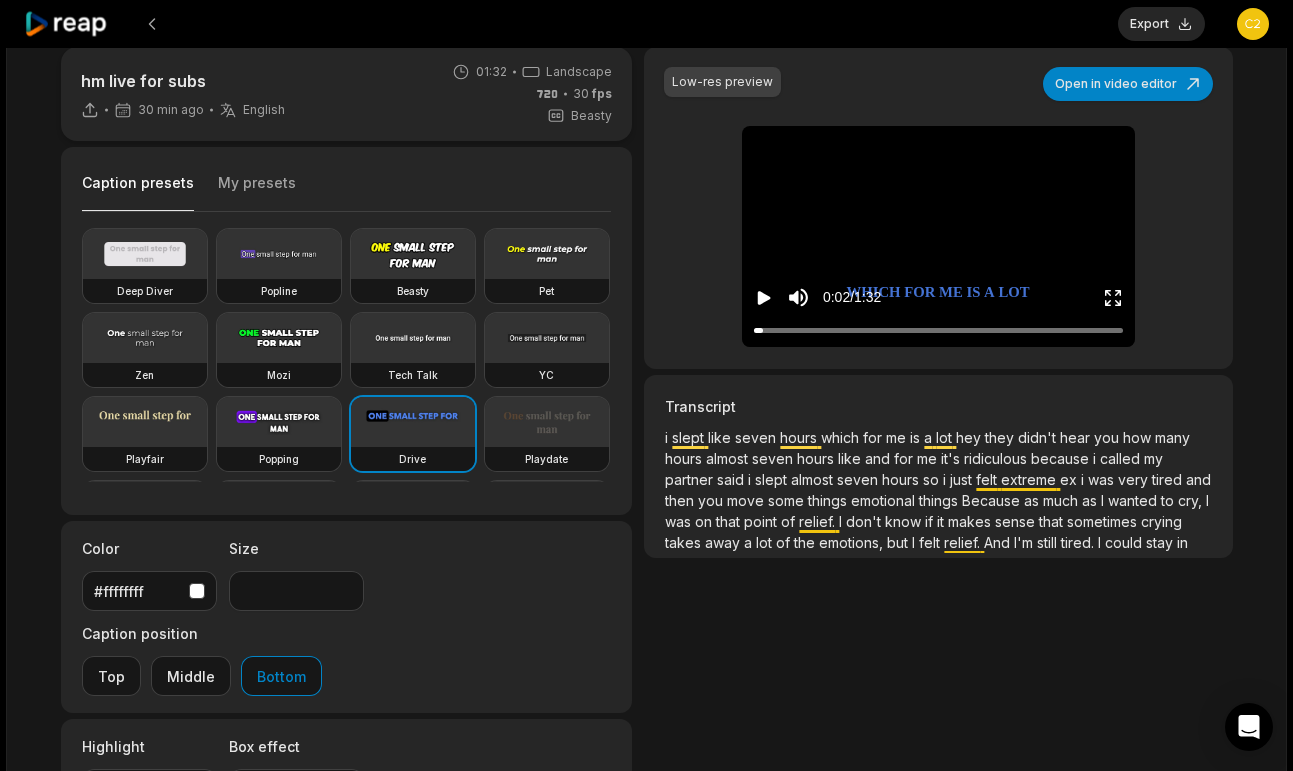 scroll, scrollTop: 23, scrollLeft: 0, axis: vertical 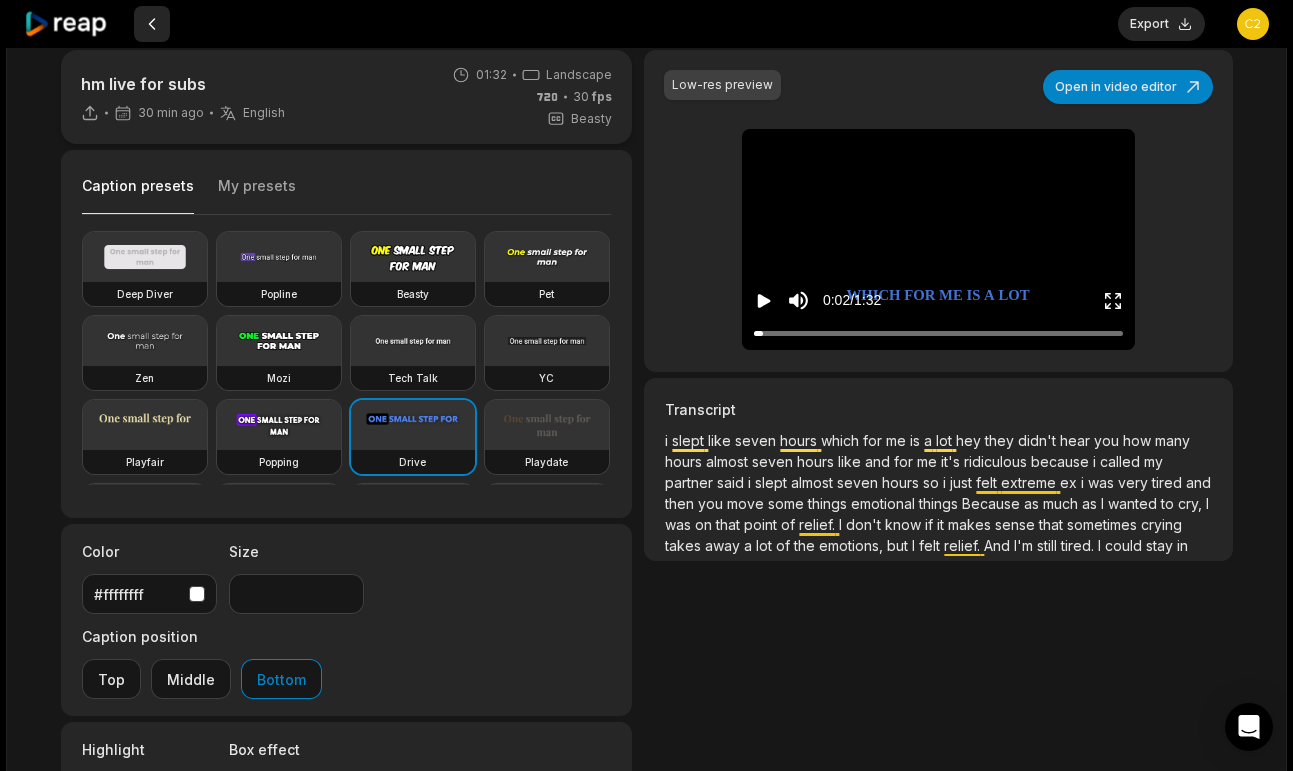 click at bounding box center [152, 24] 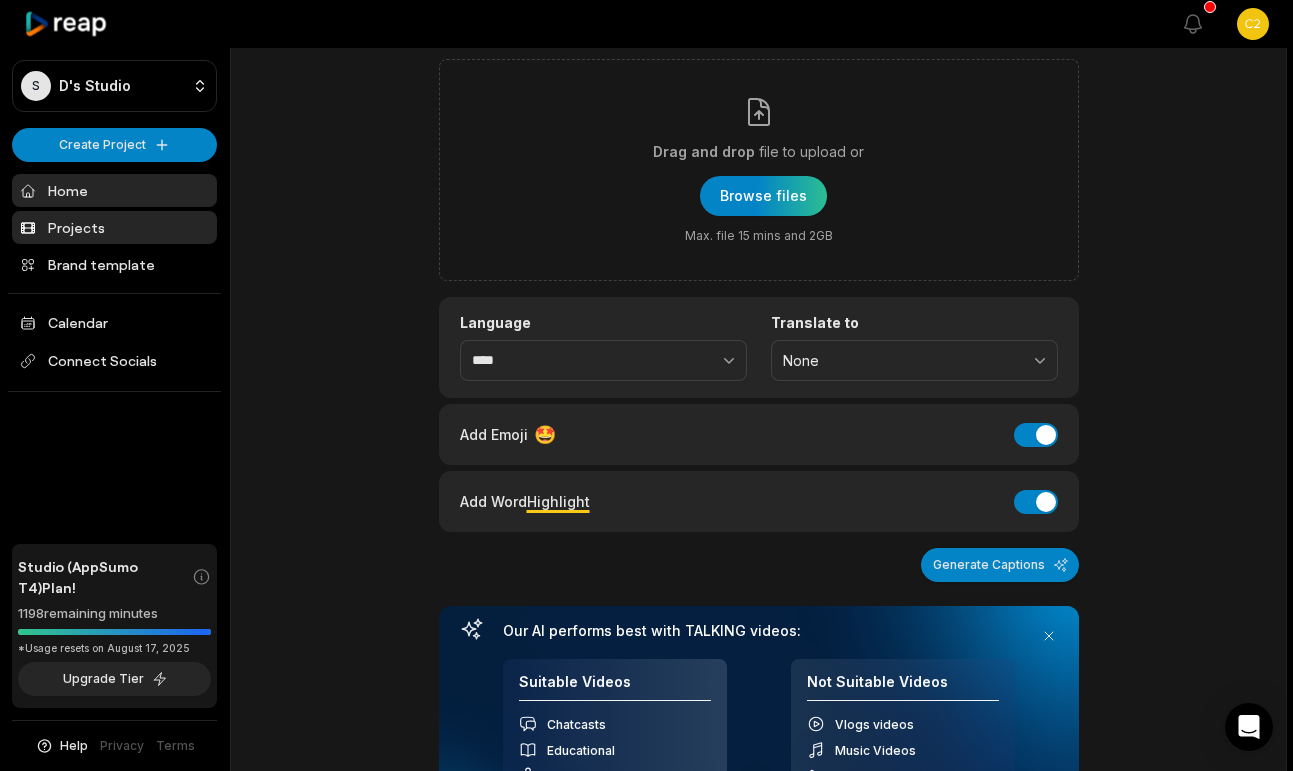 click on "Projects" at bounding box center [114, 227] 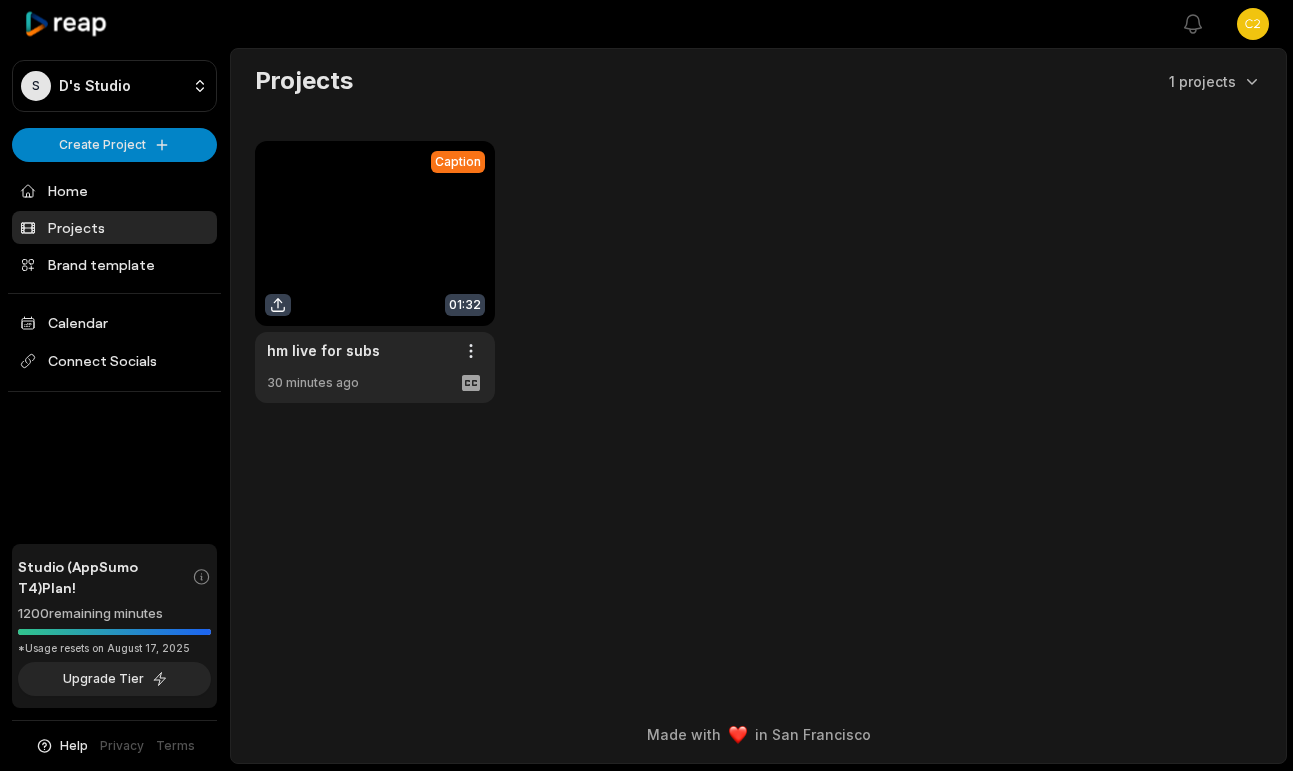 scroll, scrollTop: 0, scrollLeft: 0, axis: both 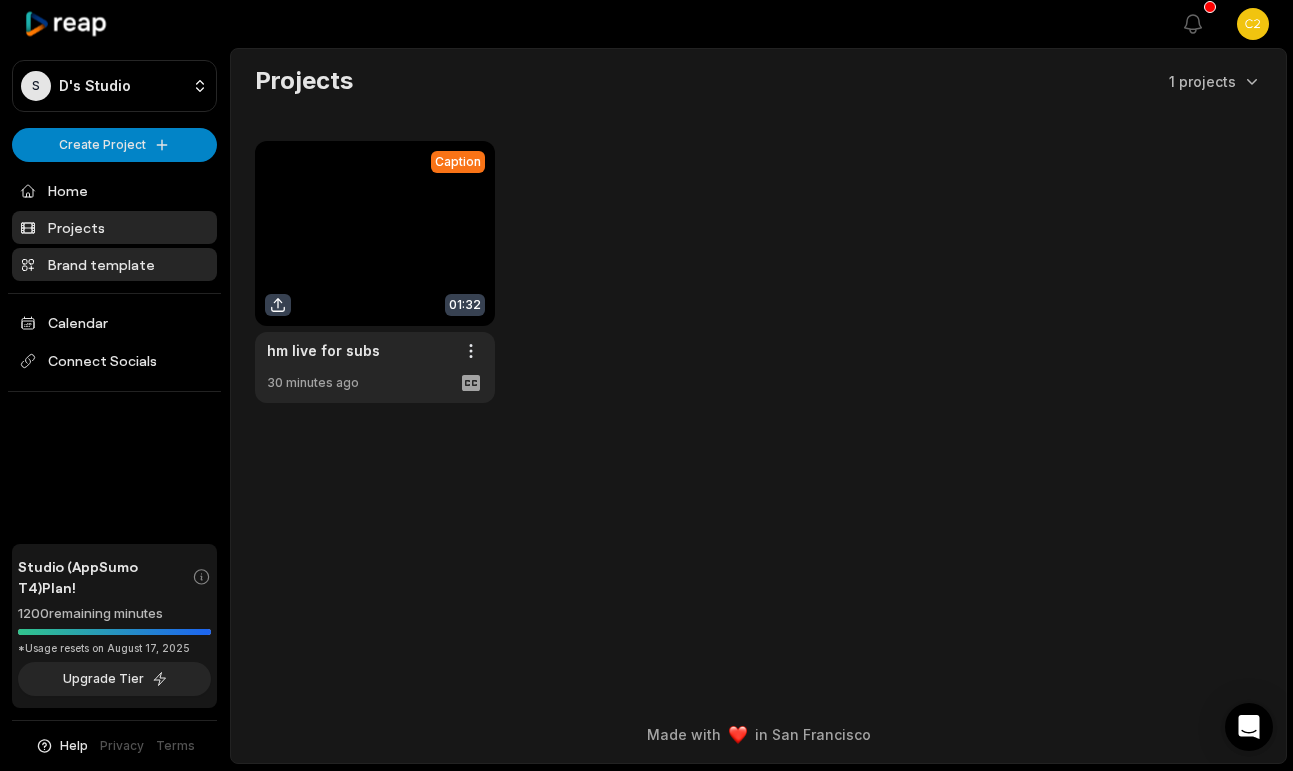 click on "Brand template" at bounding box center (114, 264) 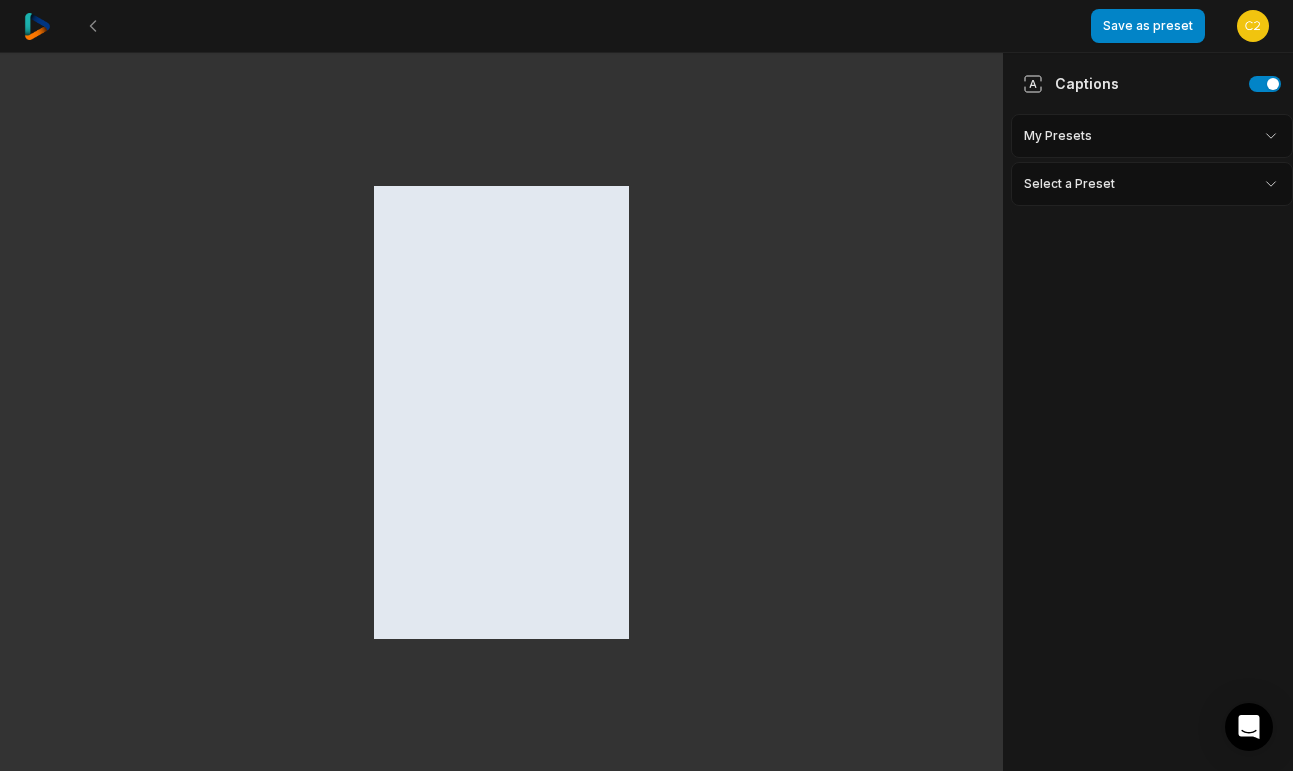 scroll, scrollTop: 0, scrollLeft: 0, axis: both 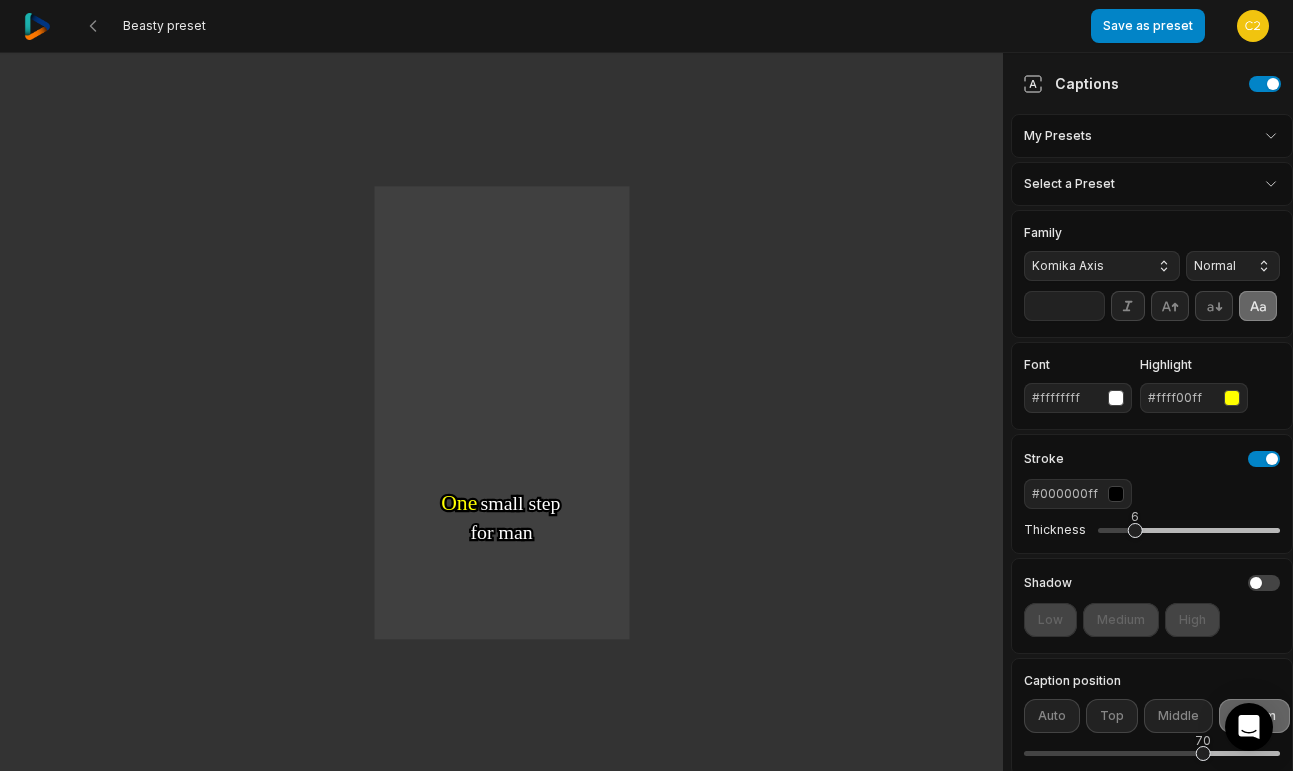 click on "Komika Axis" at bounding box center [1086, 266] 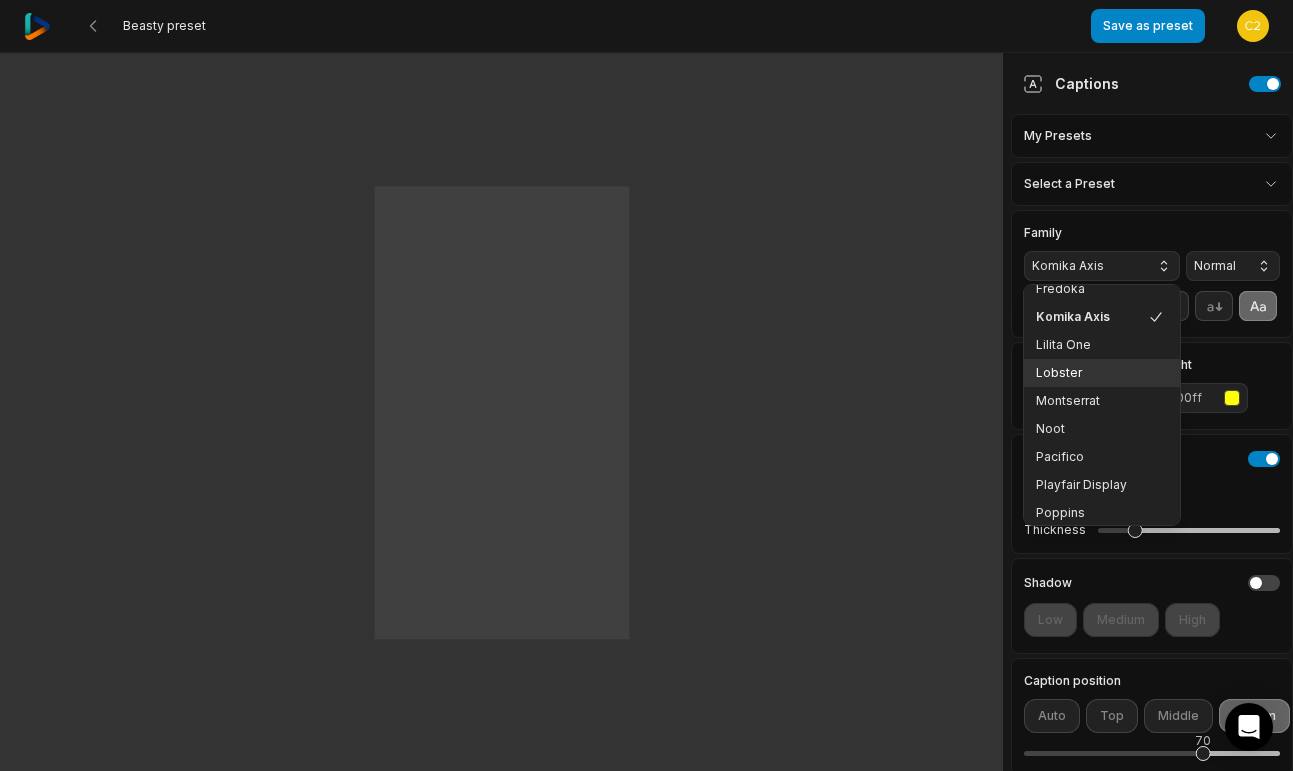 scroll, scrollTop: 233, scrollLeft: 0, axis: vertical 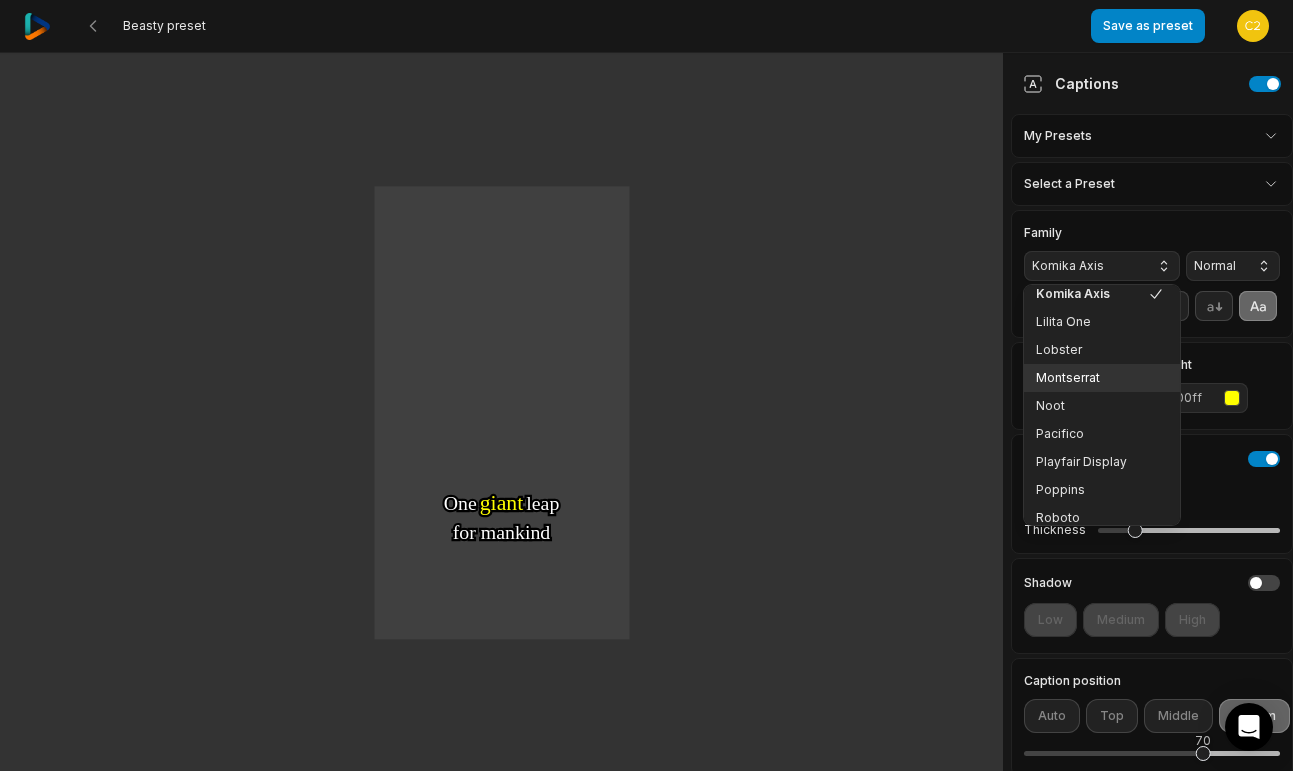click on "Montserrat" at bounding box center (1090, 378) 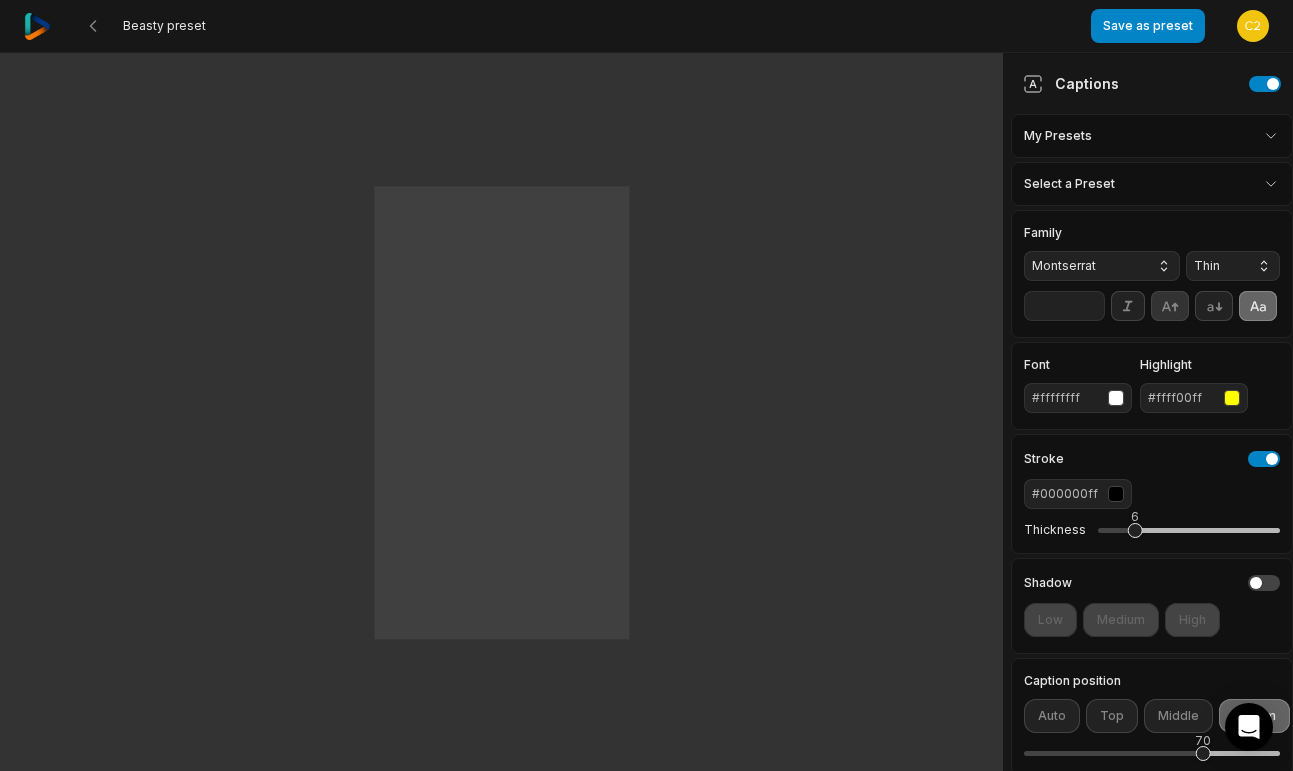 click at bounding box center [1170, 306] 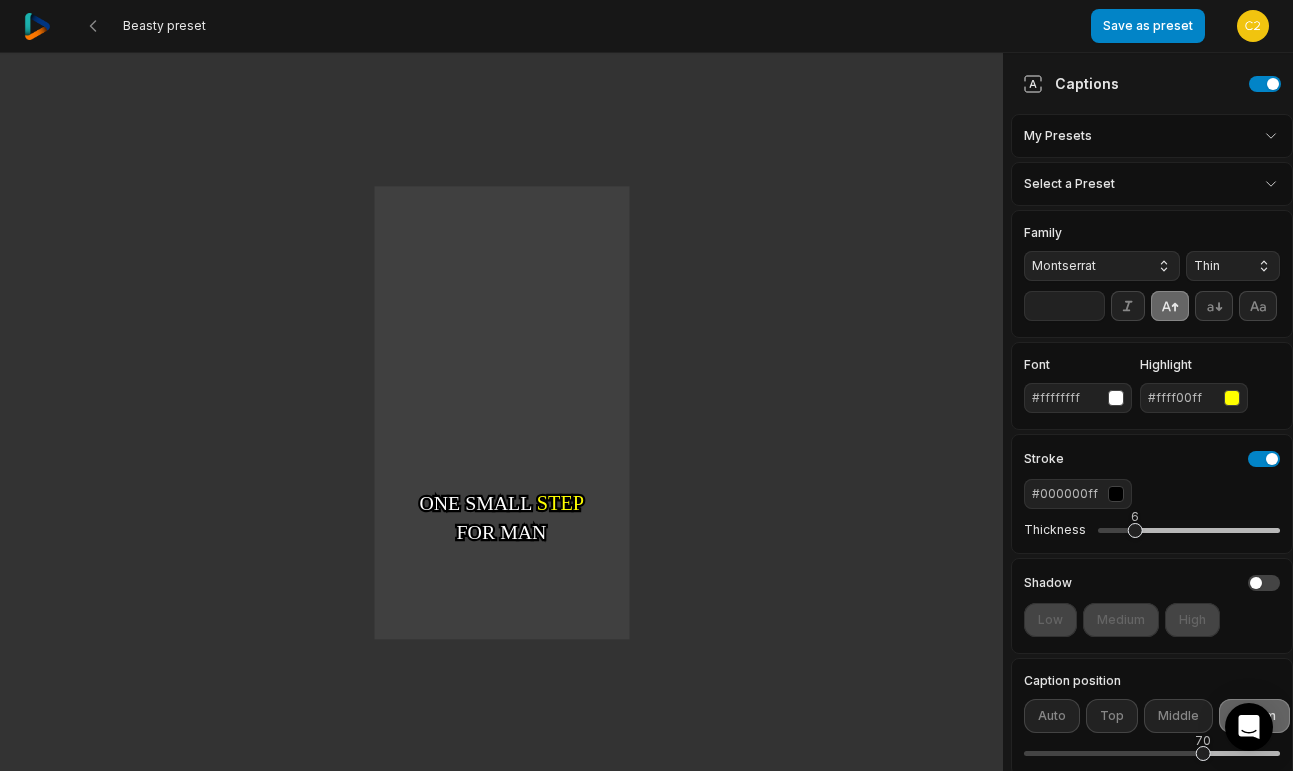 click on "Thin" at bounding box center [1233, 266] 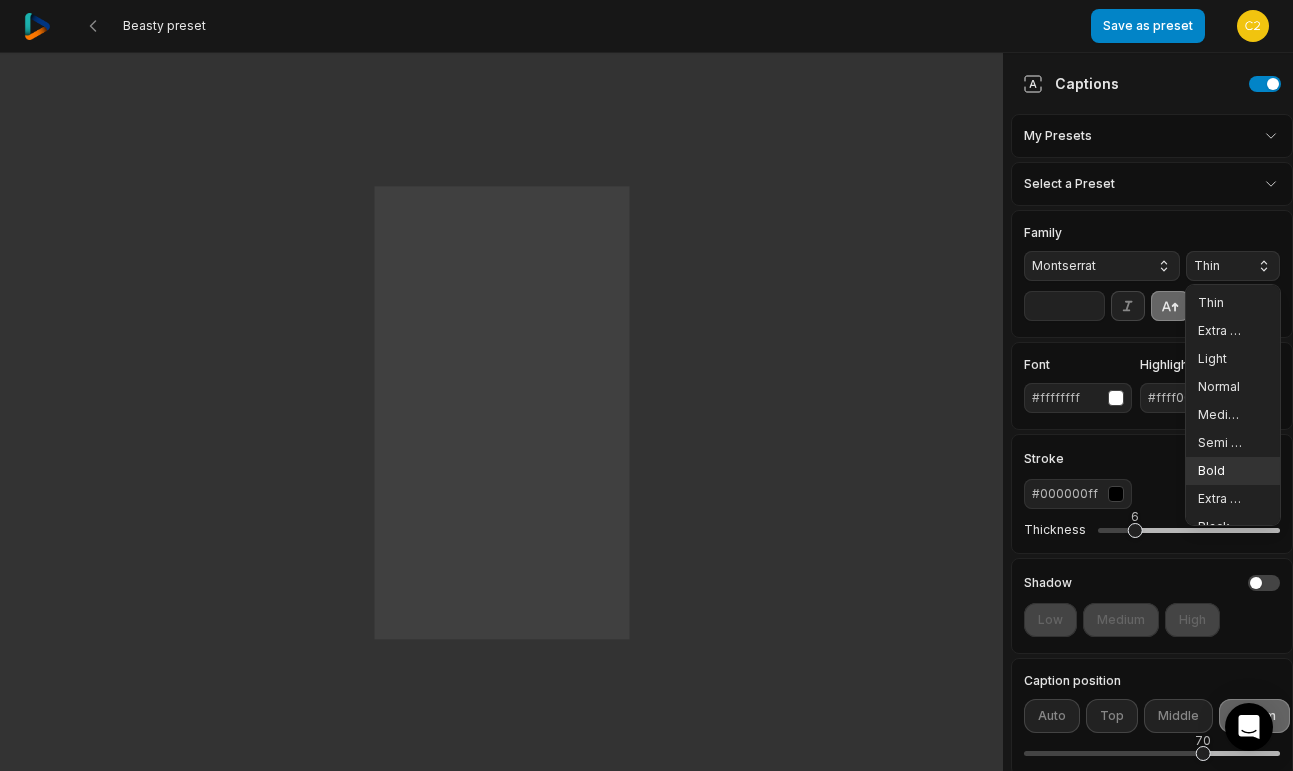 click on "Bold" at bounding box center (1221, 471) 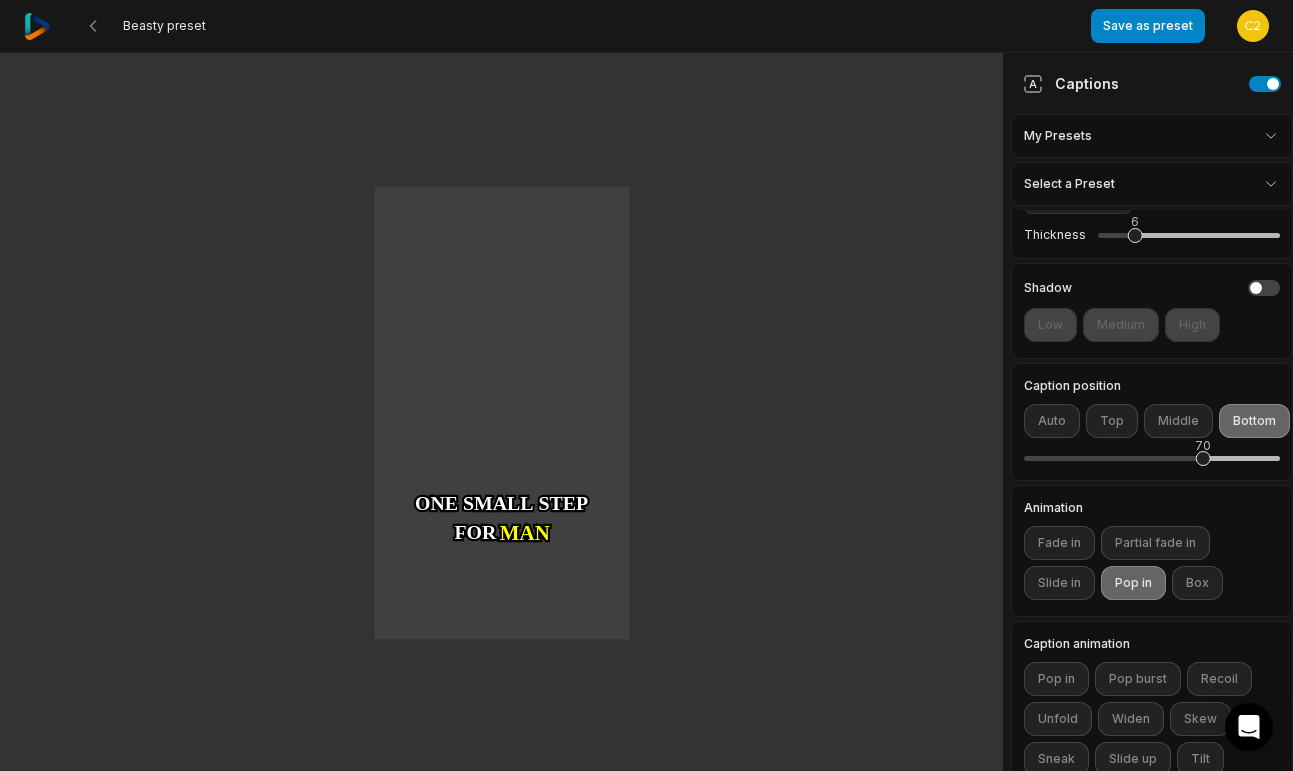 scroll, scrollTop: 299, scrollLeft: 0, axis: vertical 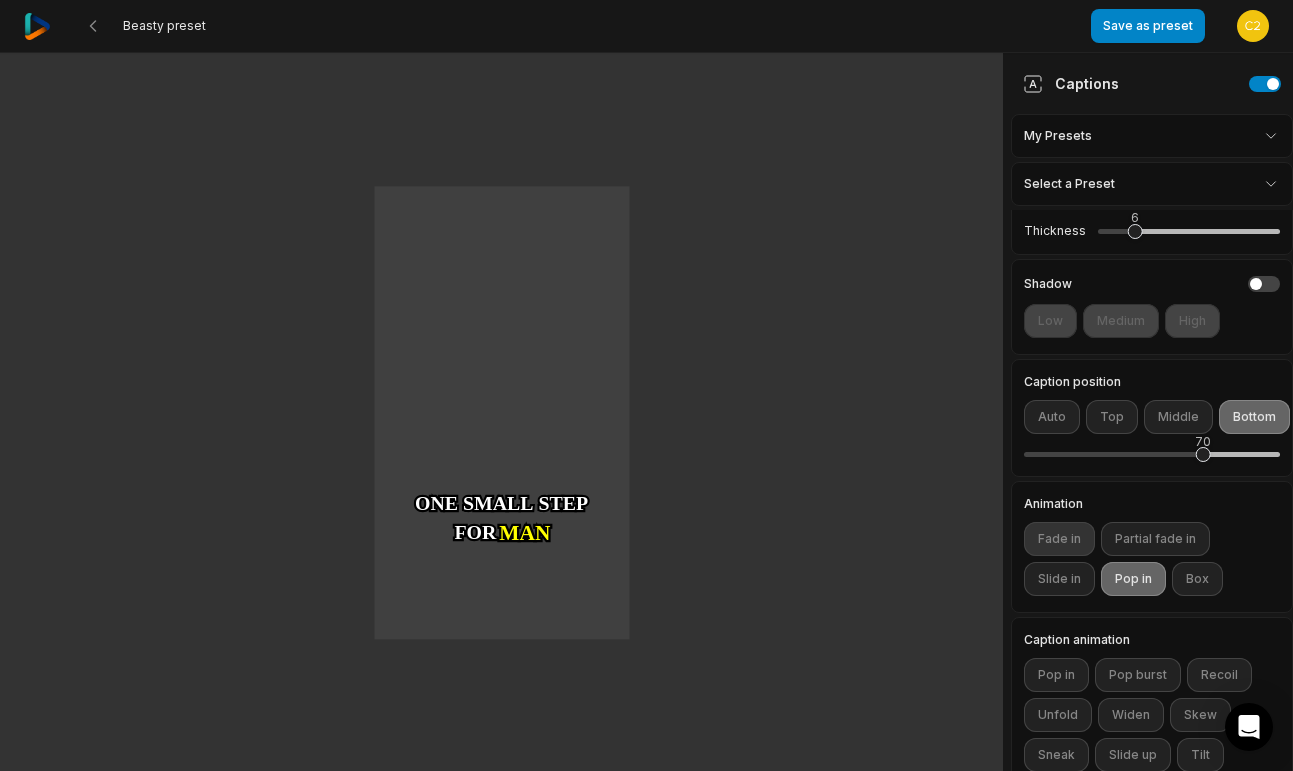 click on "Fade in" at bounding box center (1059, 539) 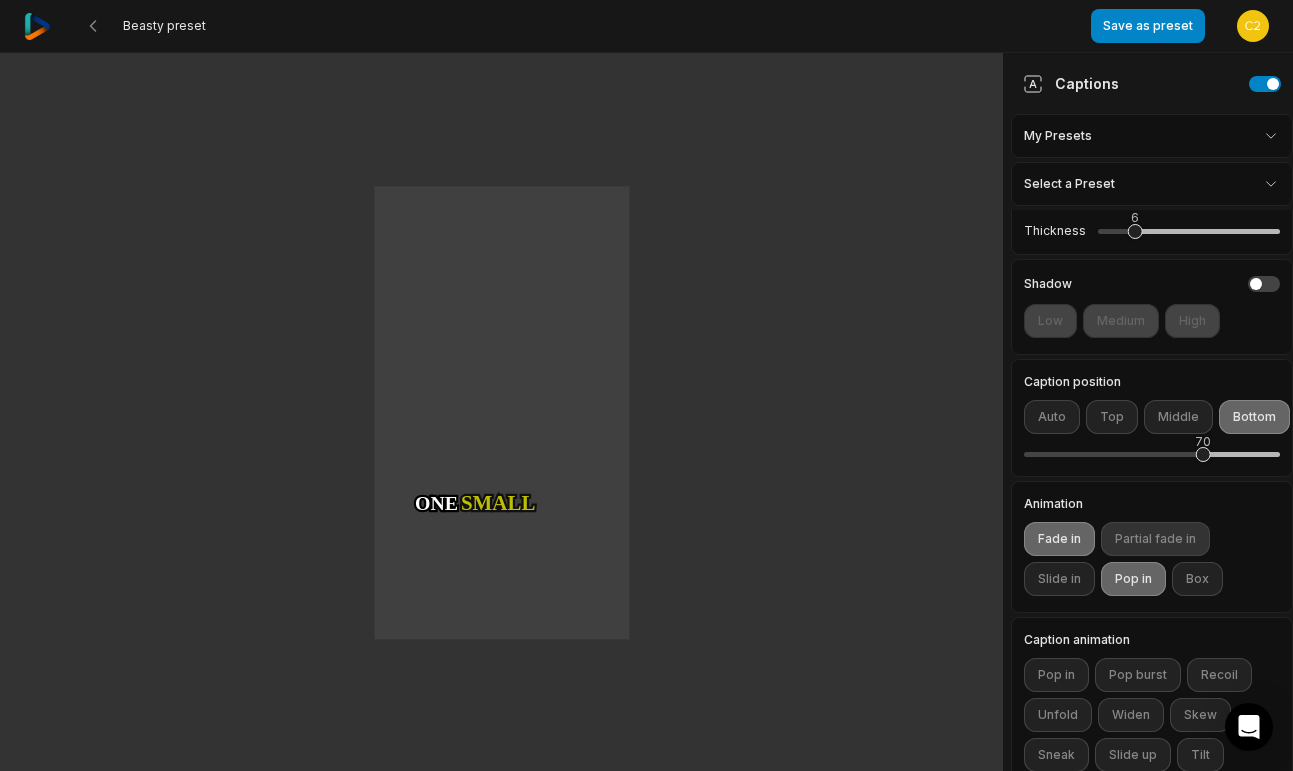 click on "Partial fade in" at bounding box center [1155, 539] 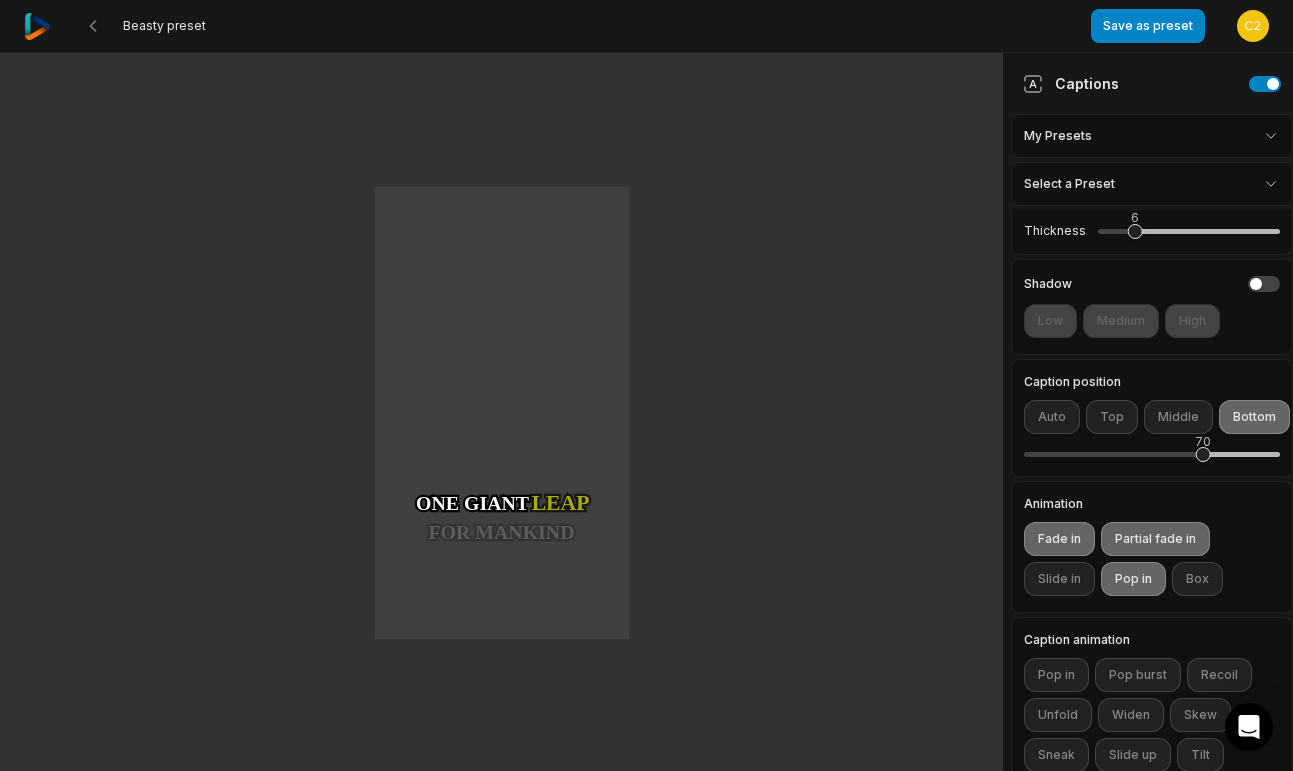 click on "Beasty preset Save as preset Open user menu One One   small small   step step for for   man man One One   giant giant   leap leap for for   mankind mankind Captions My Presets Select a Preset Family Montserrat Bold ** Font #ffffffff Highlight #ffff00ff Stroke #000000ff Thickness 6 Shadow Low Medium High Caption position Auto Top Middle Bottom 70 Animation Fade in Partial fade in Slide in Pop in Box Caption animation Pop in Pop burst Recoil Unfold Widen Skew Sneak Slide up Tilt Orbit" at bounding box center [646, 385] 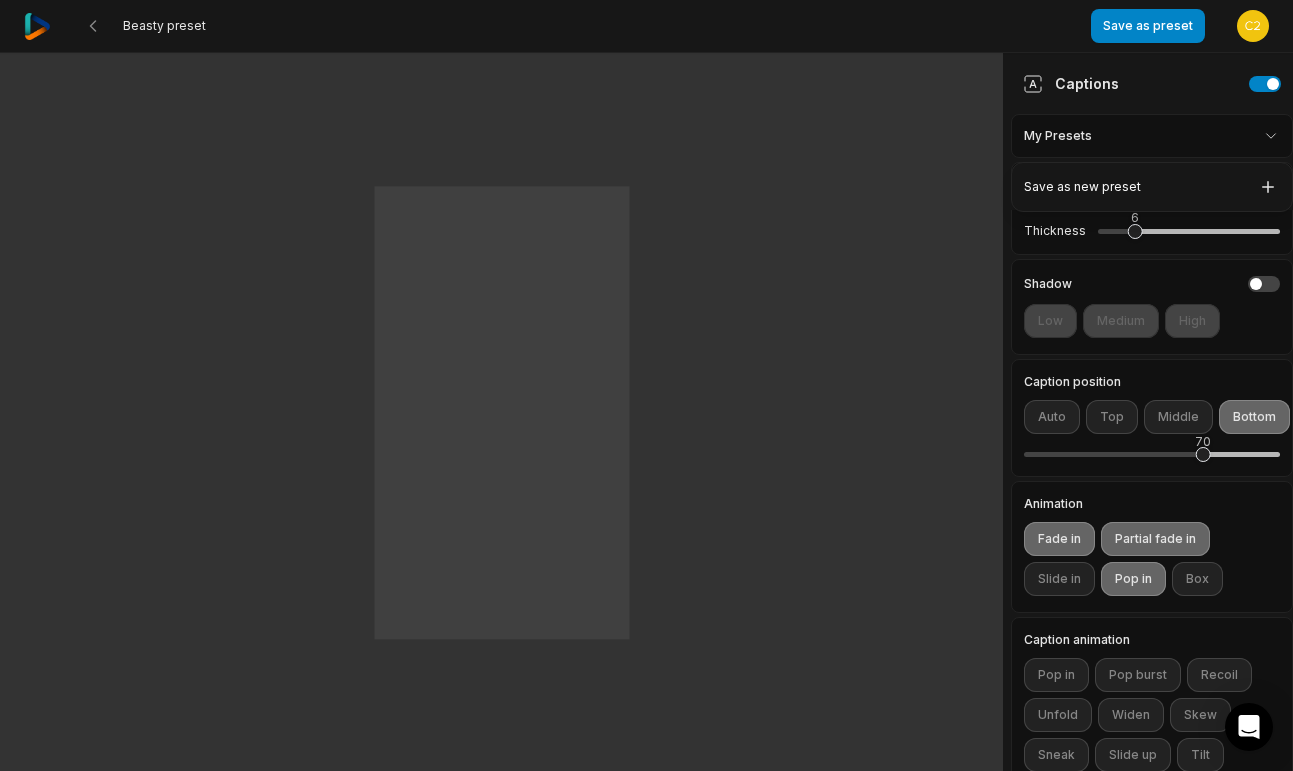 click on "Beasty preset Save as preset Open user menu One One   small small   step step for for   man man One One   giant giant   leap leap for for   mankind mankind Captions My Presets Select a Preset Family Montserrat Bold ** Font #ffffffff Highlight #ffff00ff Stroke #000000ff Thickness 6 Shadow Low Medium High Caption position Auto Top Middle Bottom 70 Animation Fade in Partial fade in Slide in Pop in Box Caption animation Pop in Pop burst Recoil Unfold Widen Skew Sneak Slide up Tilt Orbit
Save as new preset" at bounding box center [646, 385] 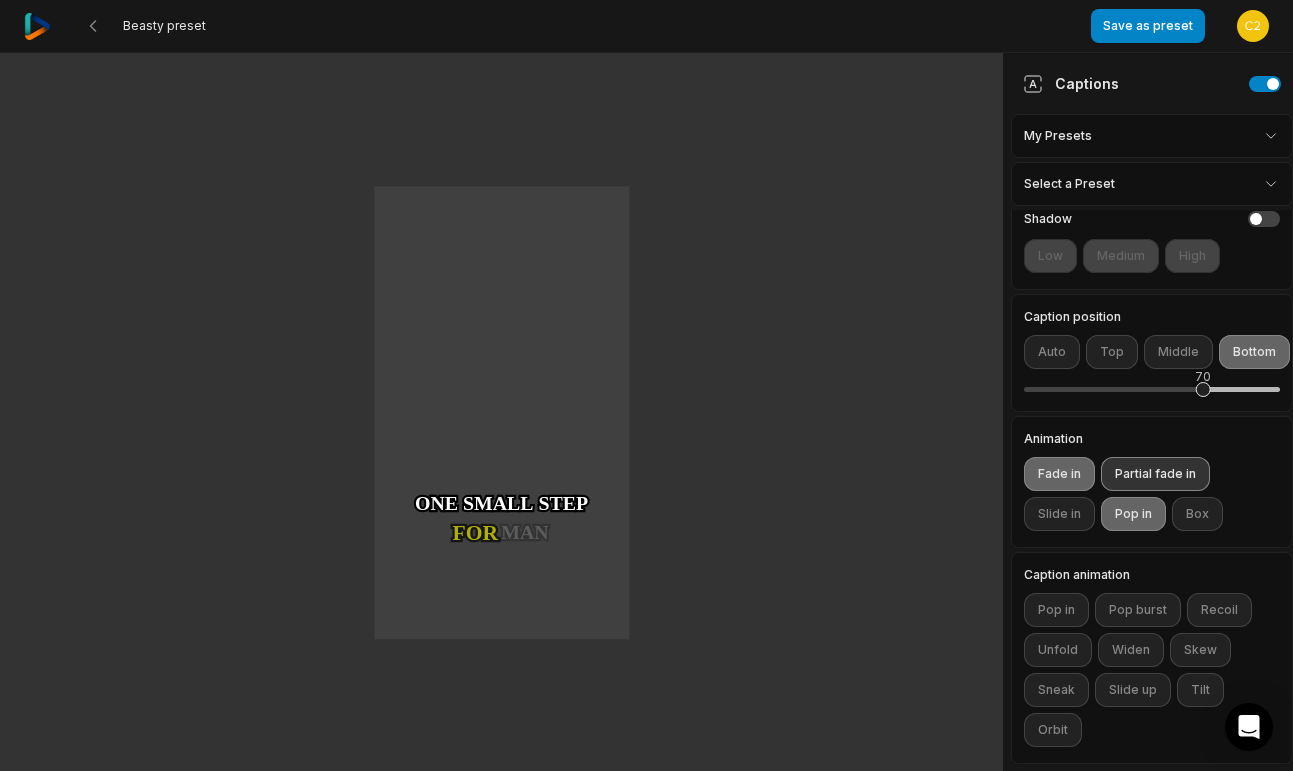 scroll, scrollTop: 365, scrollLeft: 0, axis: vertical 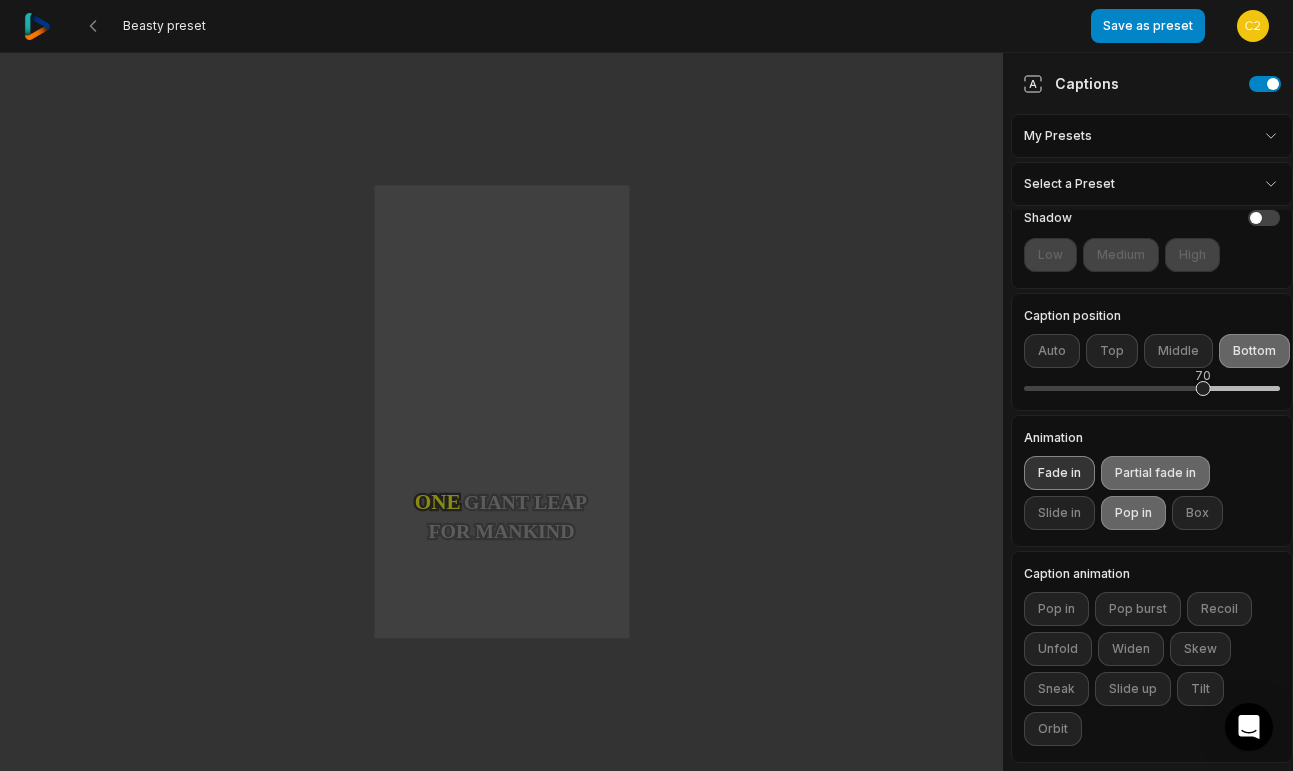 click on "Fade in" at bounding box center [1059, 473] 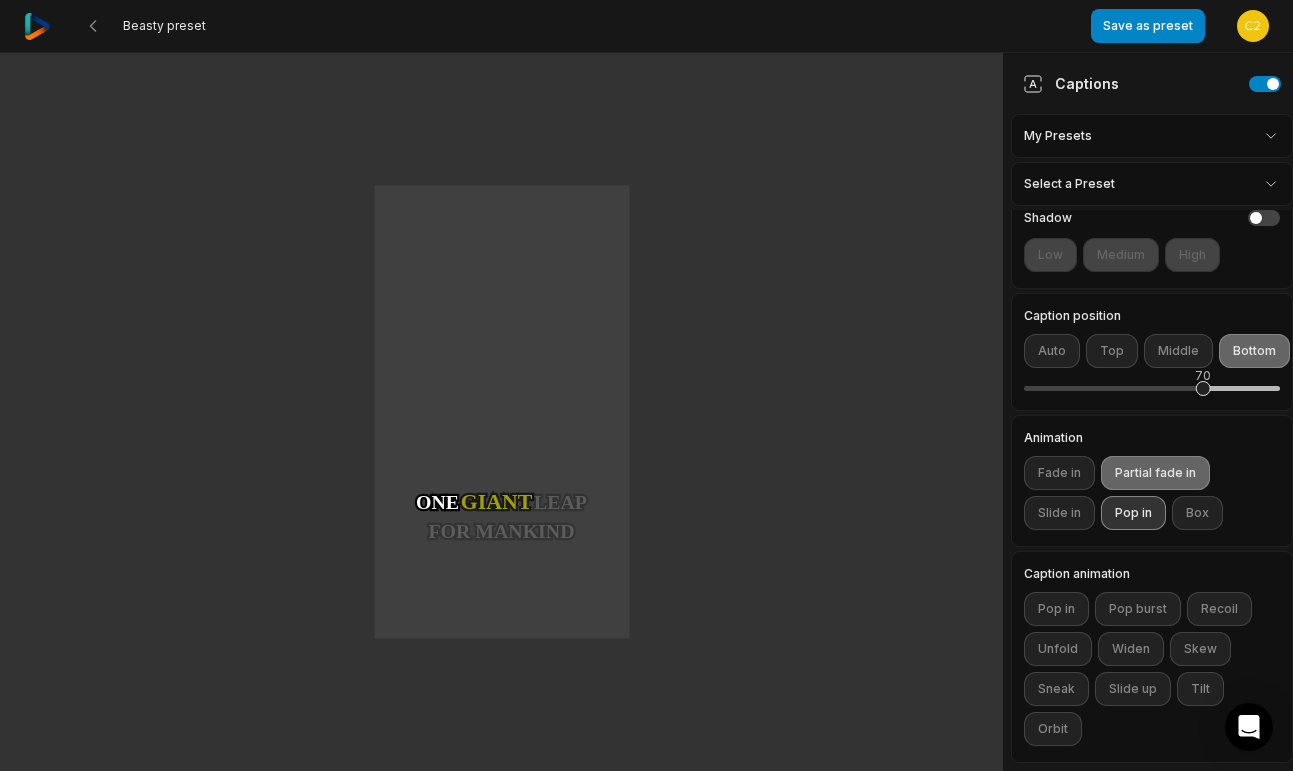 click on "Pop in" at bounding box center [1133, 513] 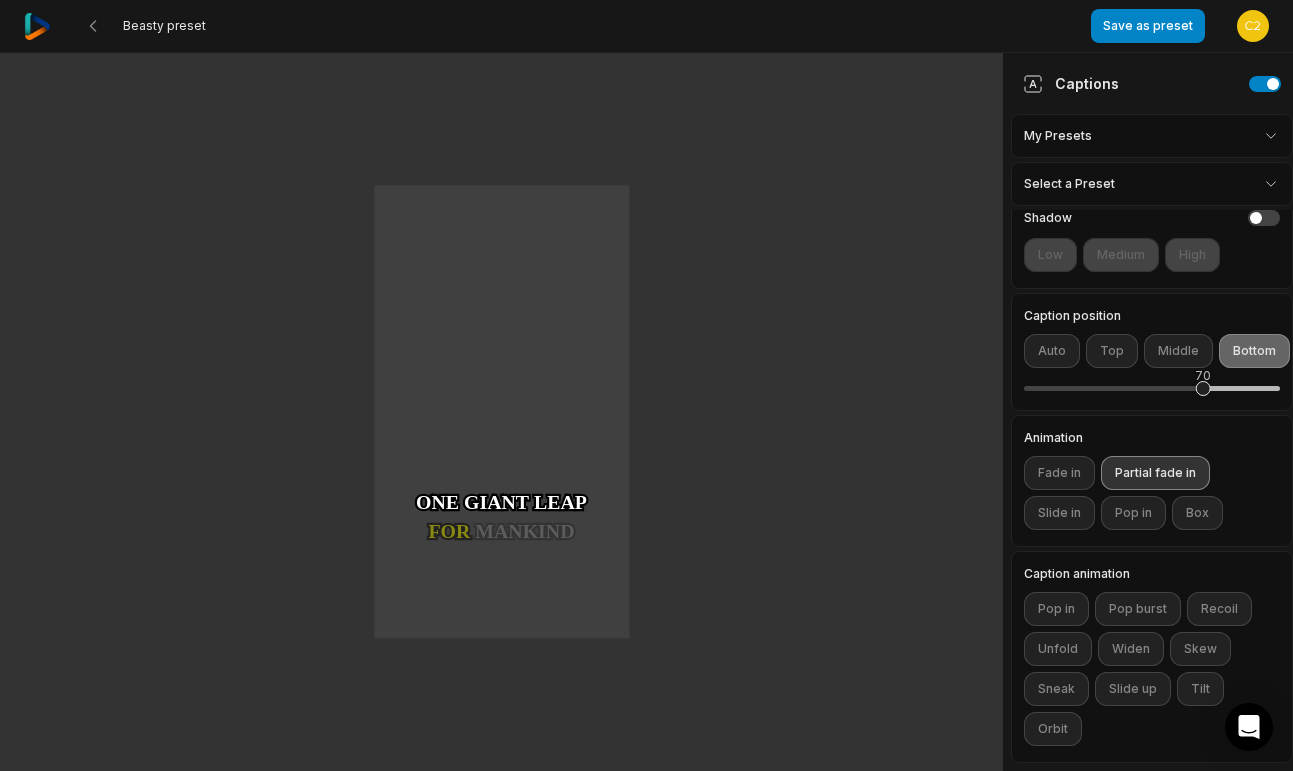 click on "Partial fade in" at bounding box center [1155, 473] 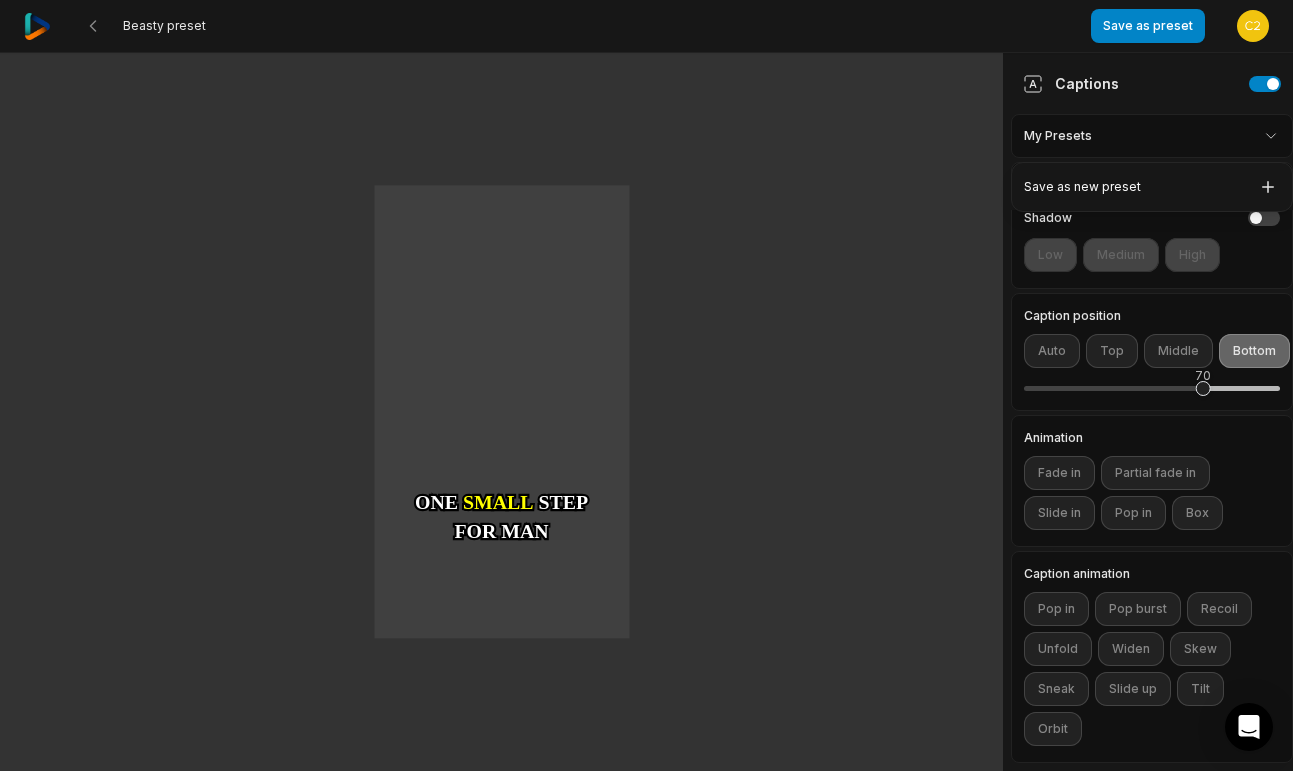 click on "Beasty preset Save as preset Open user menu One One   small small   step step for for   man man One One   giant giant   leap leap for for   mankind mankind Captions My Presets Select a Preset Family Montserrat Bold ** Font #ffffffff Highlight #ffff00ff Stroke #000000ff Thickness 6 Shadow Low Medium High Caption position Auto Top Middle Bottom 70 Animation Fade in Partial fade in Slide in Pop in Box Caption animation Pop in Pop burst Recoil Unfold Widen Skew Sneak Slide up Tilt Orbit
Save as new preset" at bounding box center [646, 384] 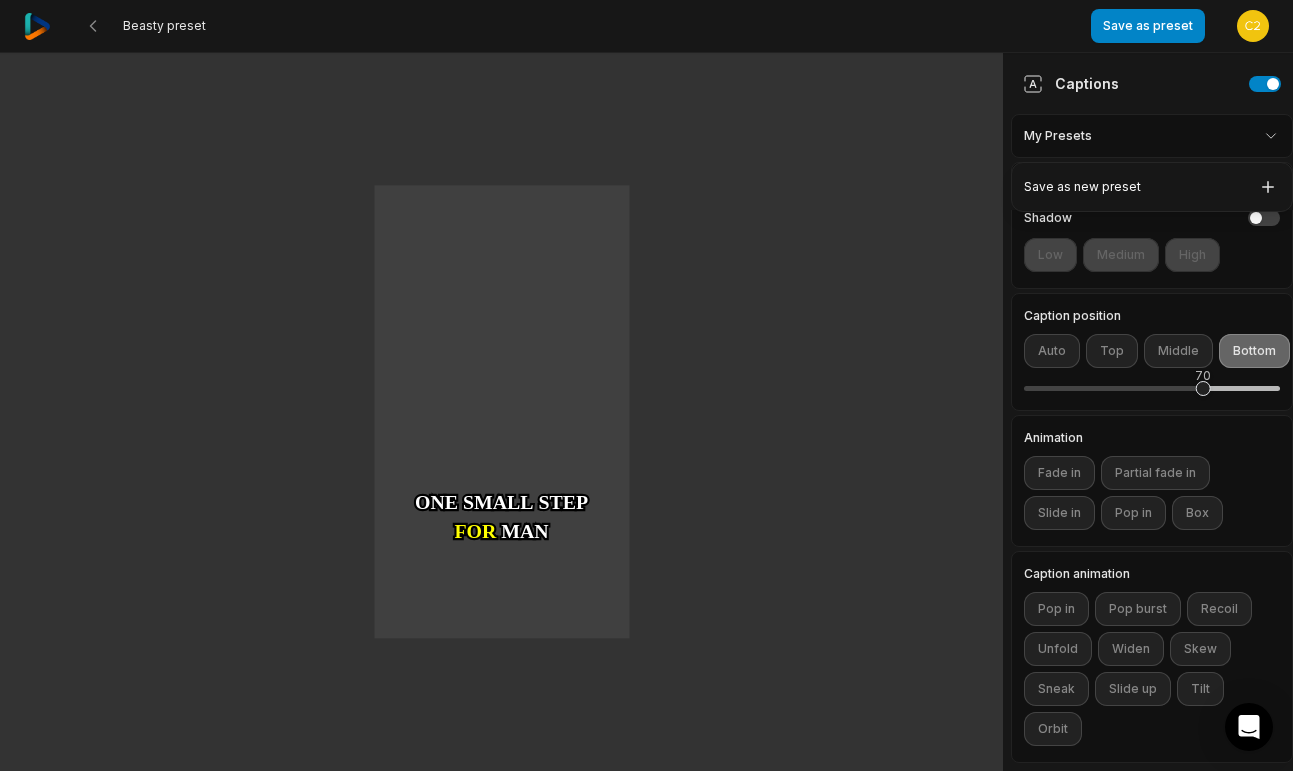 click on "Beasty preset Save as preset Open user menu One One   small small   step step for for   man man One One   giant giant   leap leap for for   mankind mankind Captions My Presets Select a Preset Family Montserrat Bold ** Font #ffffffff Highlight #ffff00ff Stroke #000000ff Thickness 6 Shadow Low Medium High Caption position Auto Top Middle Bottom 70 Animation Fade in Partial fade in Slide in Pop in Box Caption animation Pop in Pop burst Recoil Unfold Widen Skew Sneak Slide up Tilt Orbit
Save as new preset" at bounding box center [646, 384] 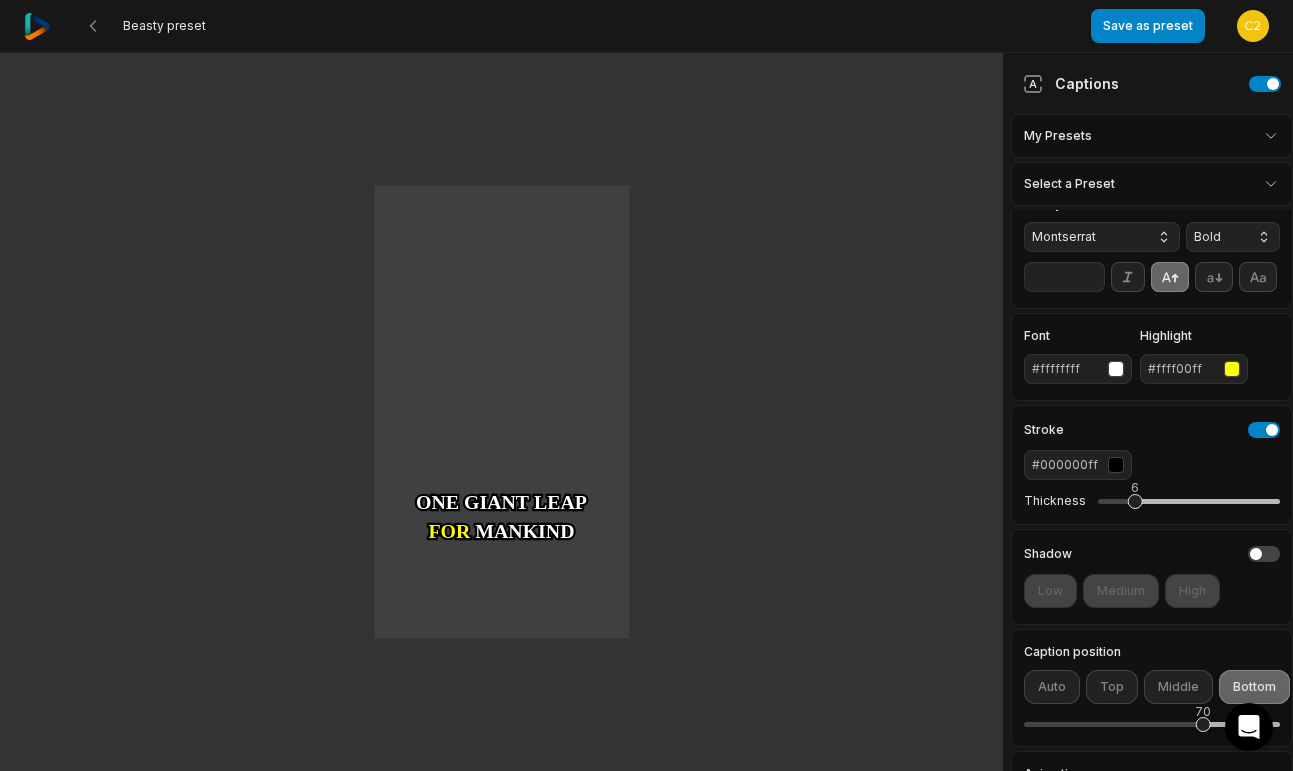scroll, scrollTop: 0, scrollLeft: 0, axis: both 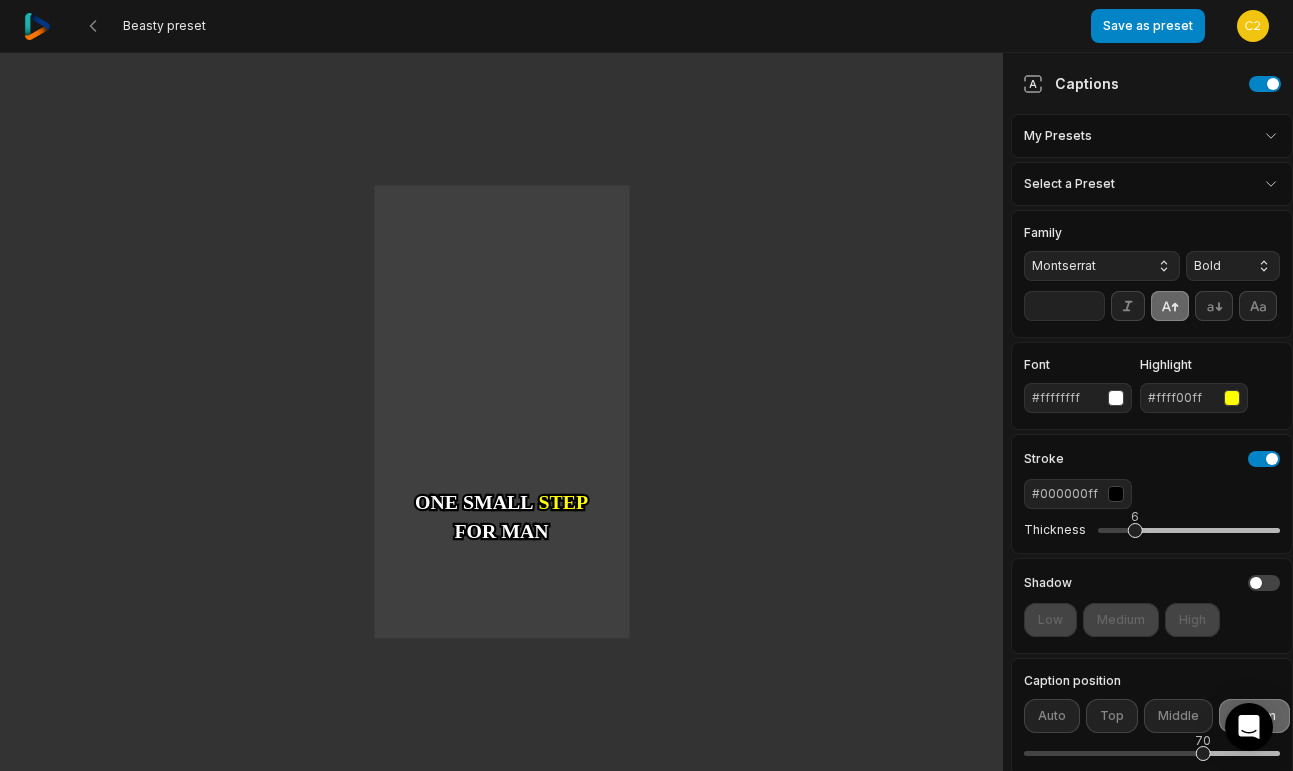 click at bounding box center (1232, 398) 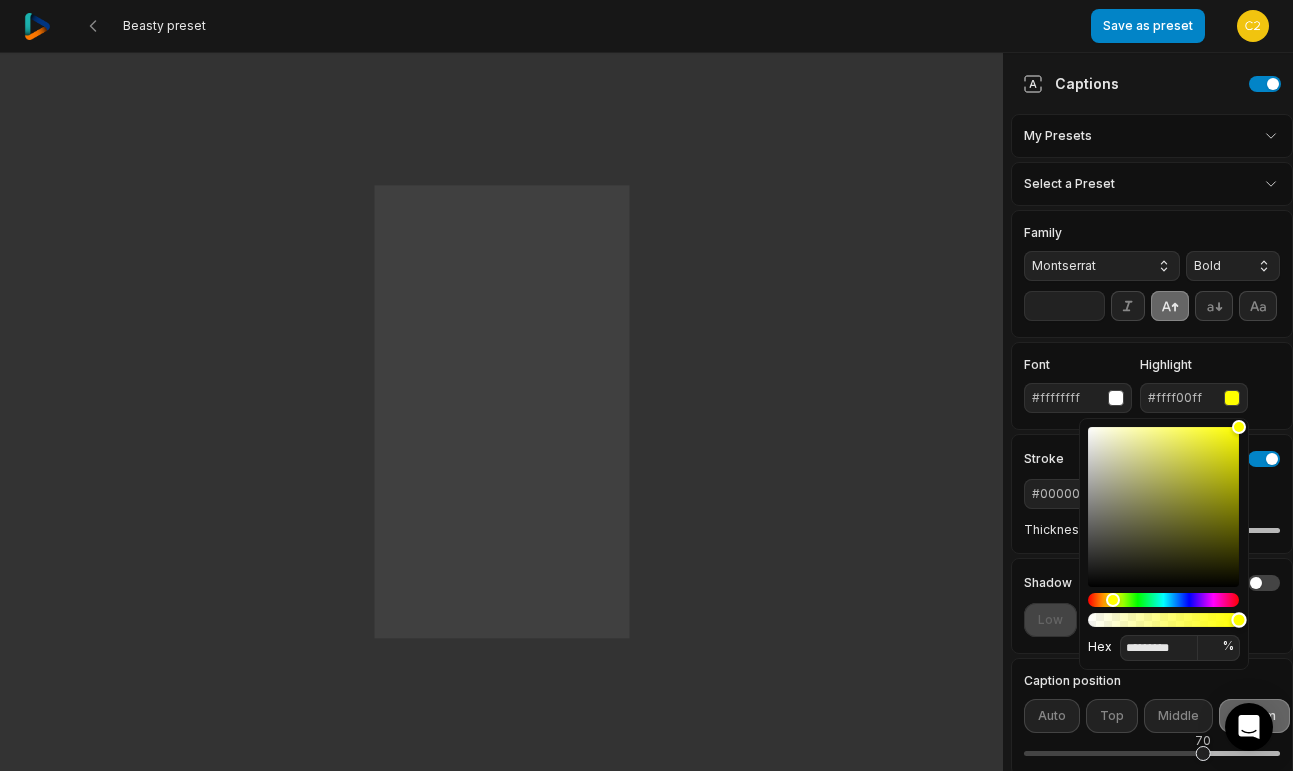 type on "*********" 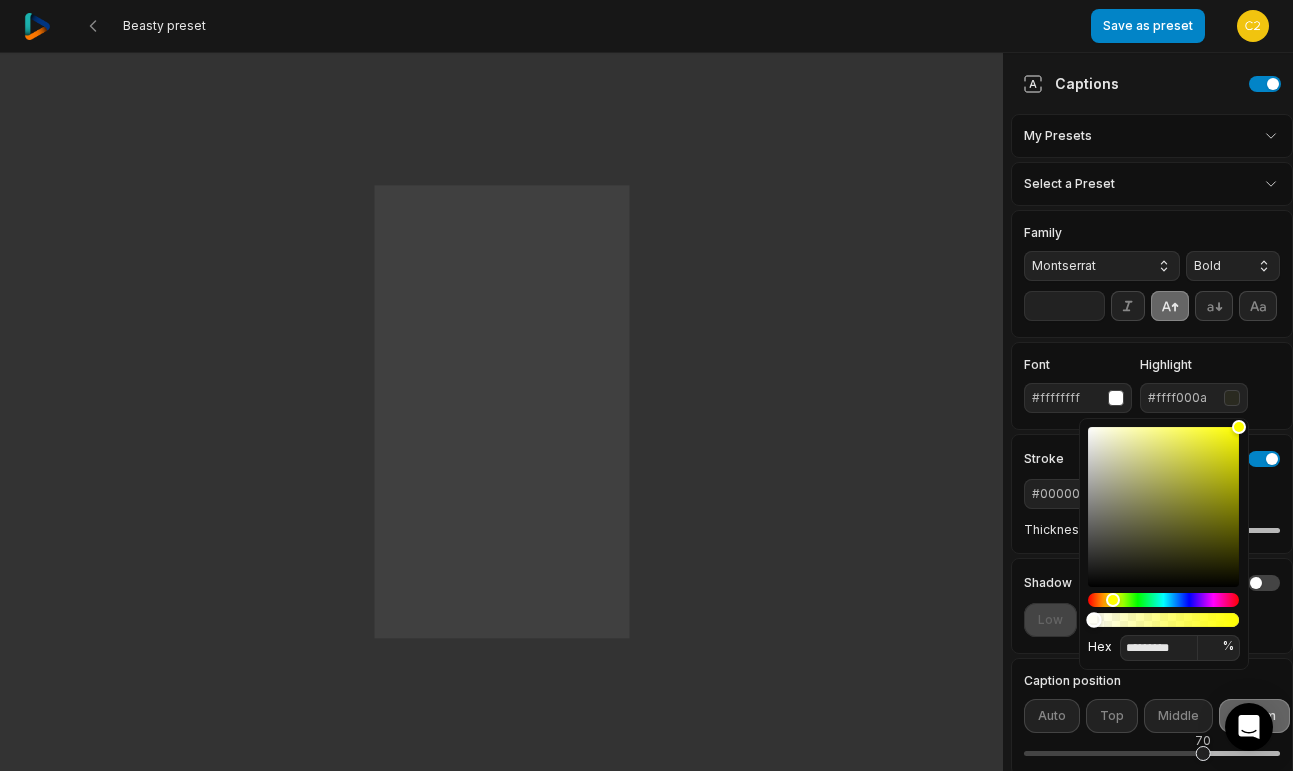 type on "*********" 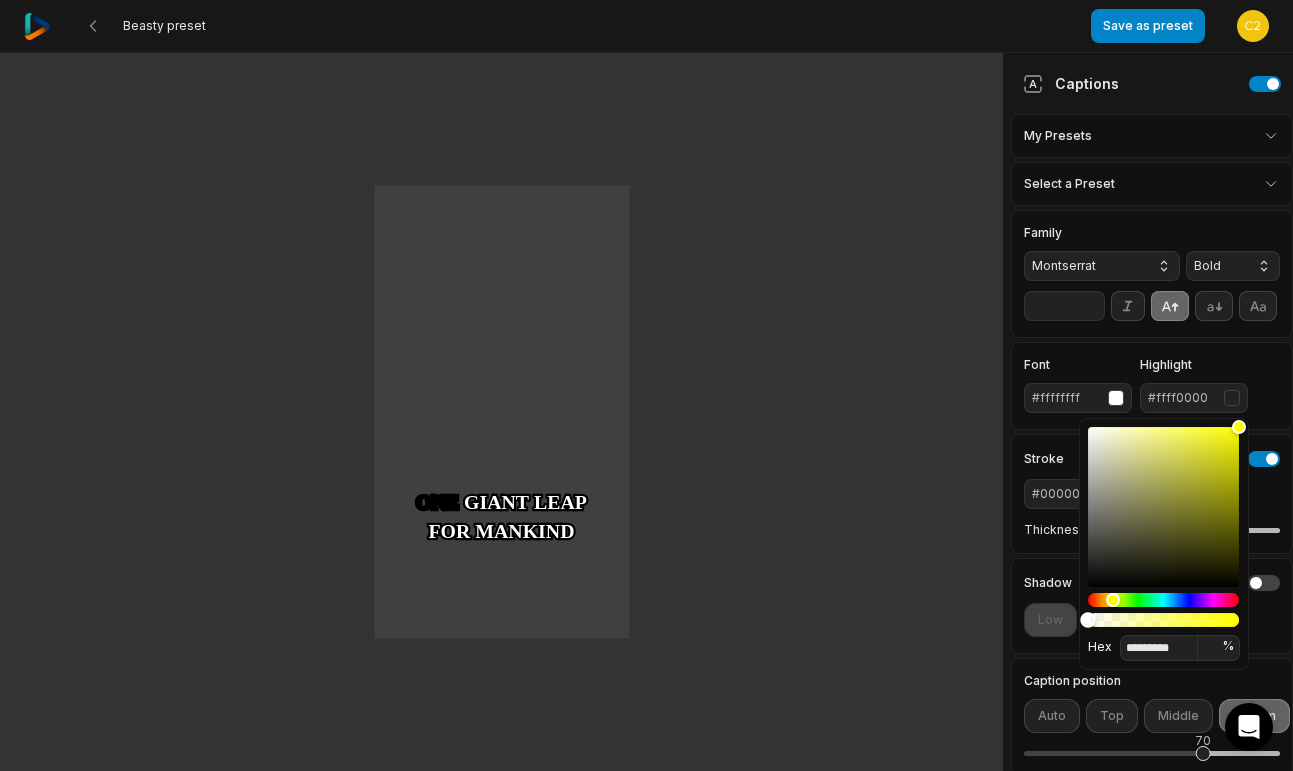 drag, startPoint x: 1094, startPoint y: 621, endPoint x: 1080, endPoint y: 621, distance: 14 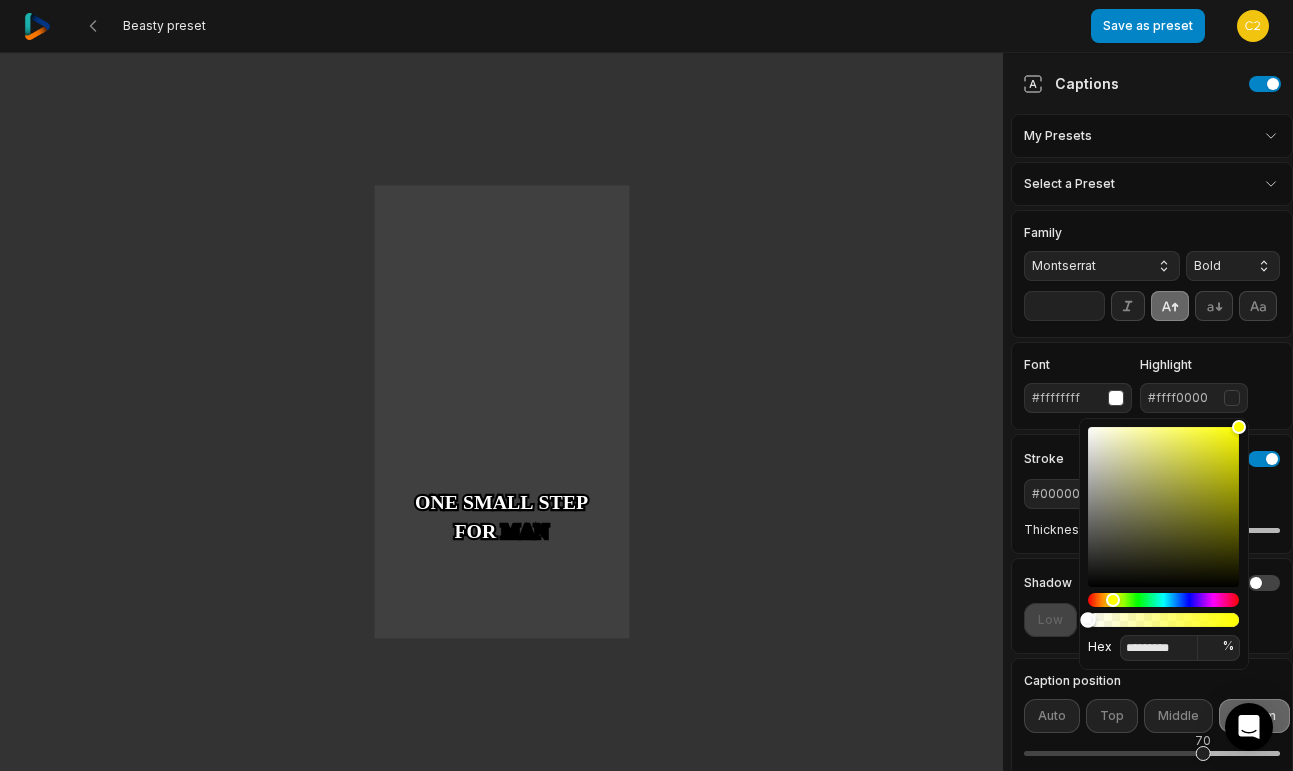 type on "*********" 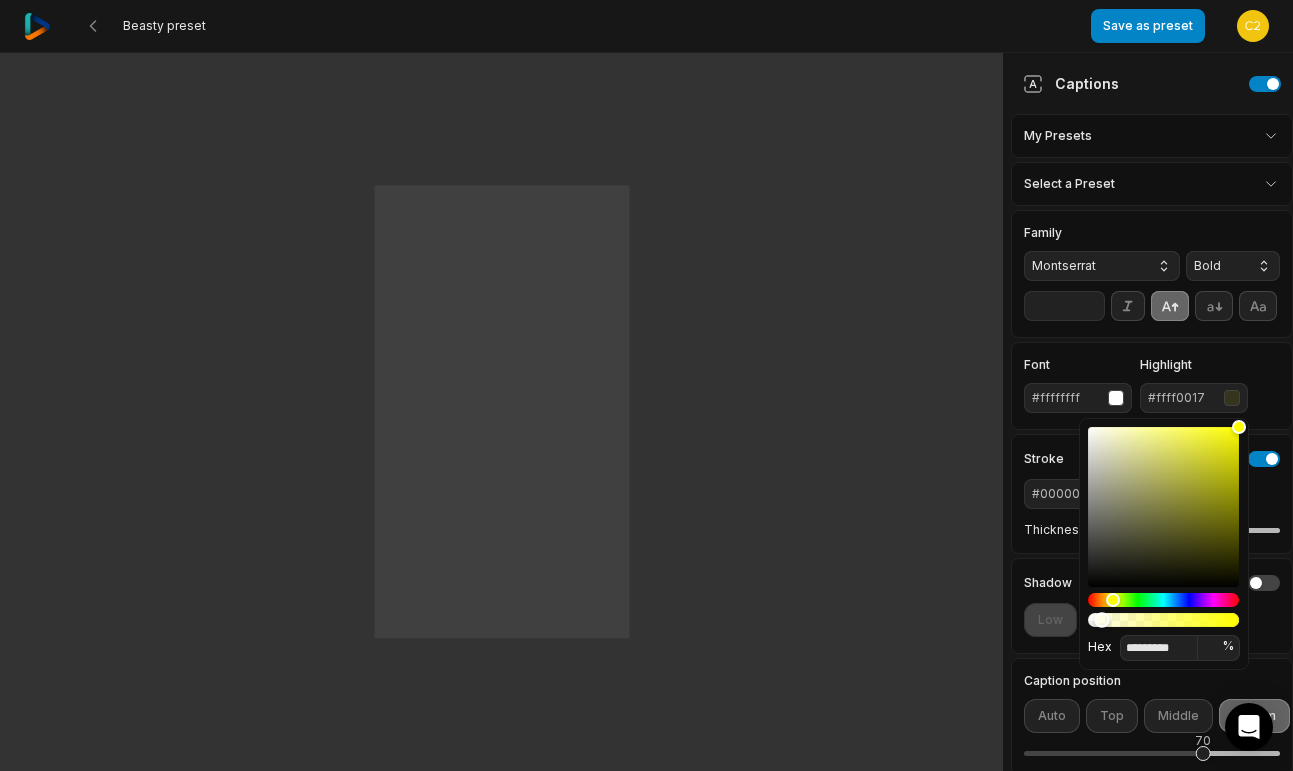 type on "*********" 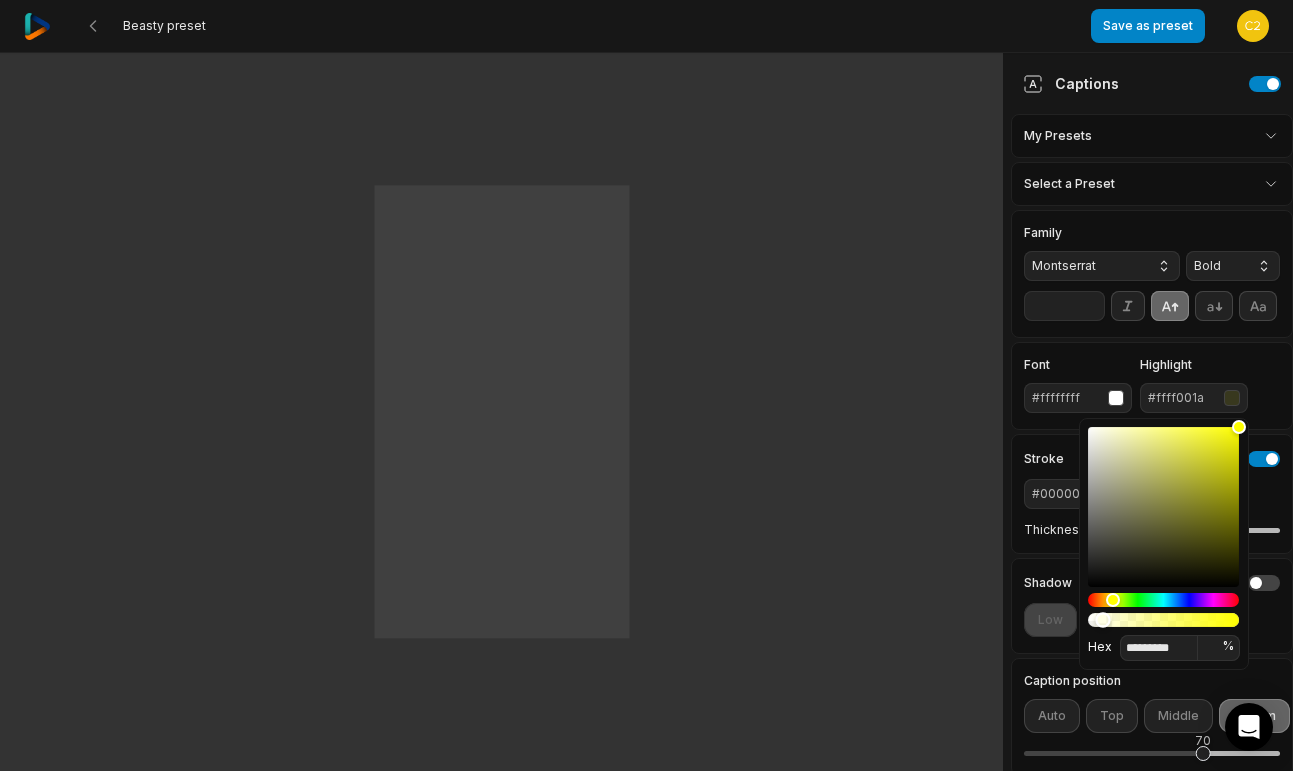type on "*********" 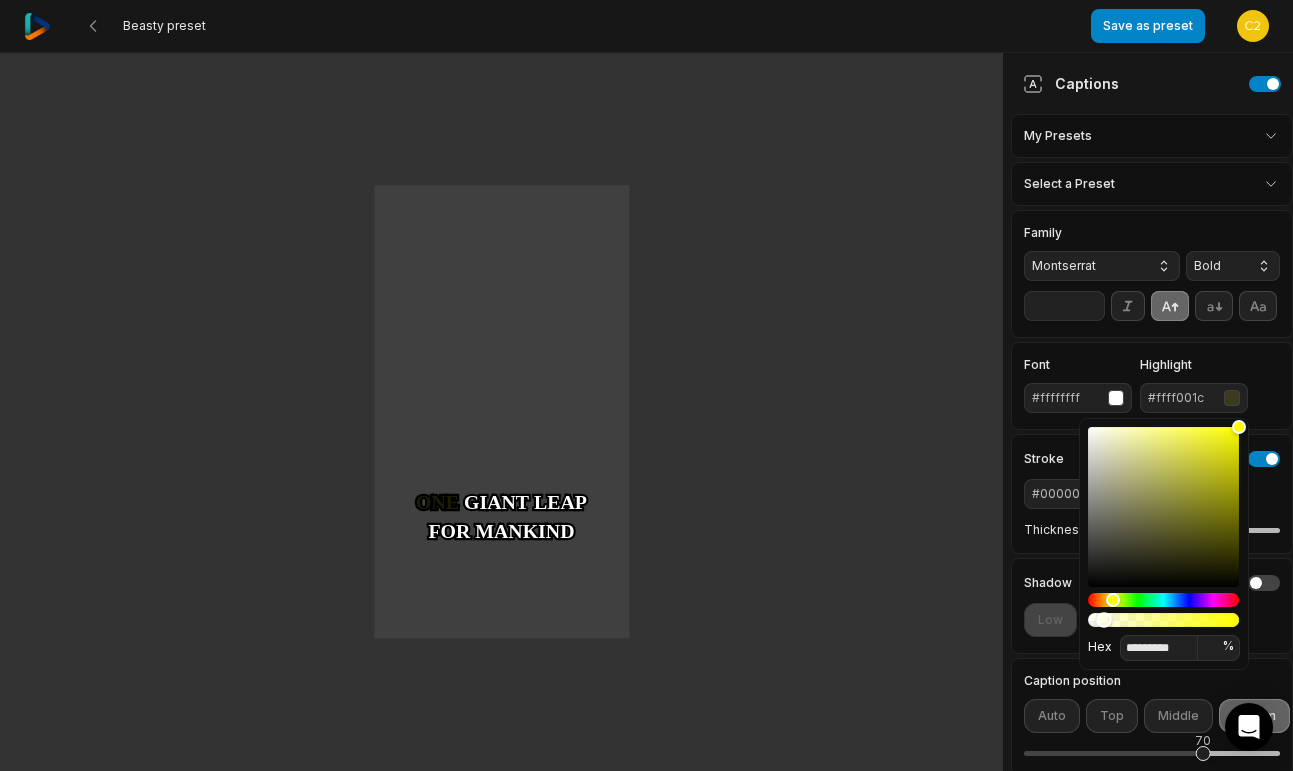 drag, startPoint x: 1088, startPoint y: 620, endPoint x: 1105, endPoint y: 620, distance: 17 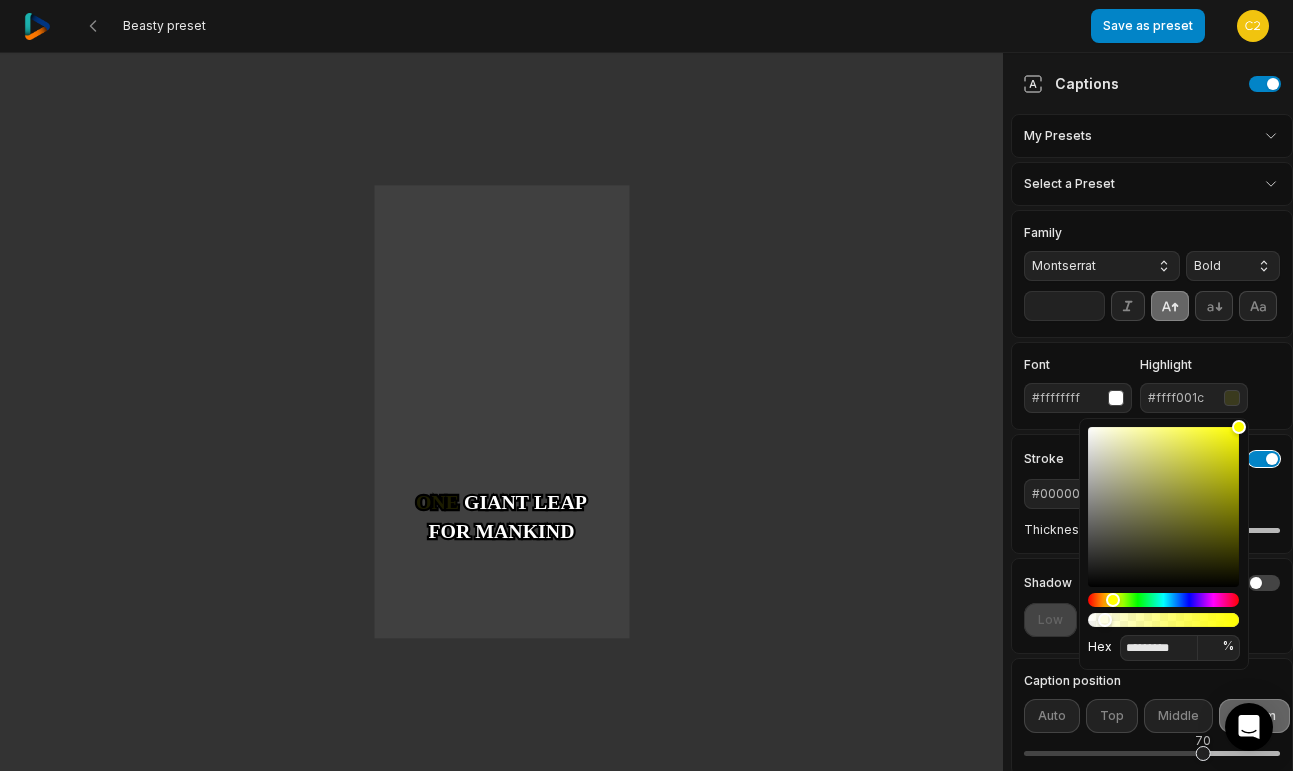 click at bounding box center (1264, 459) 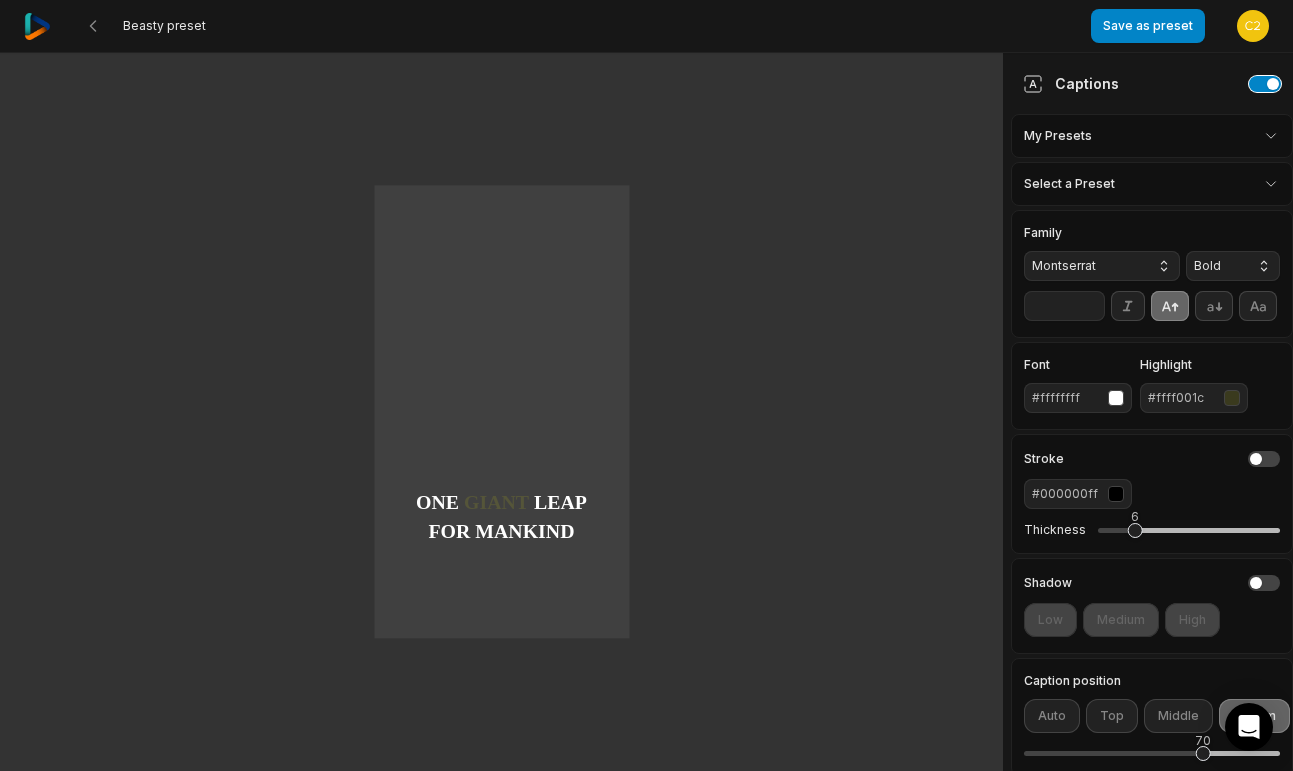 click at bounding box center [1265, 84] 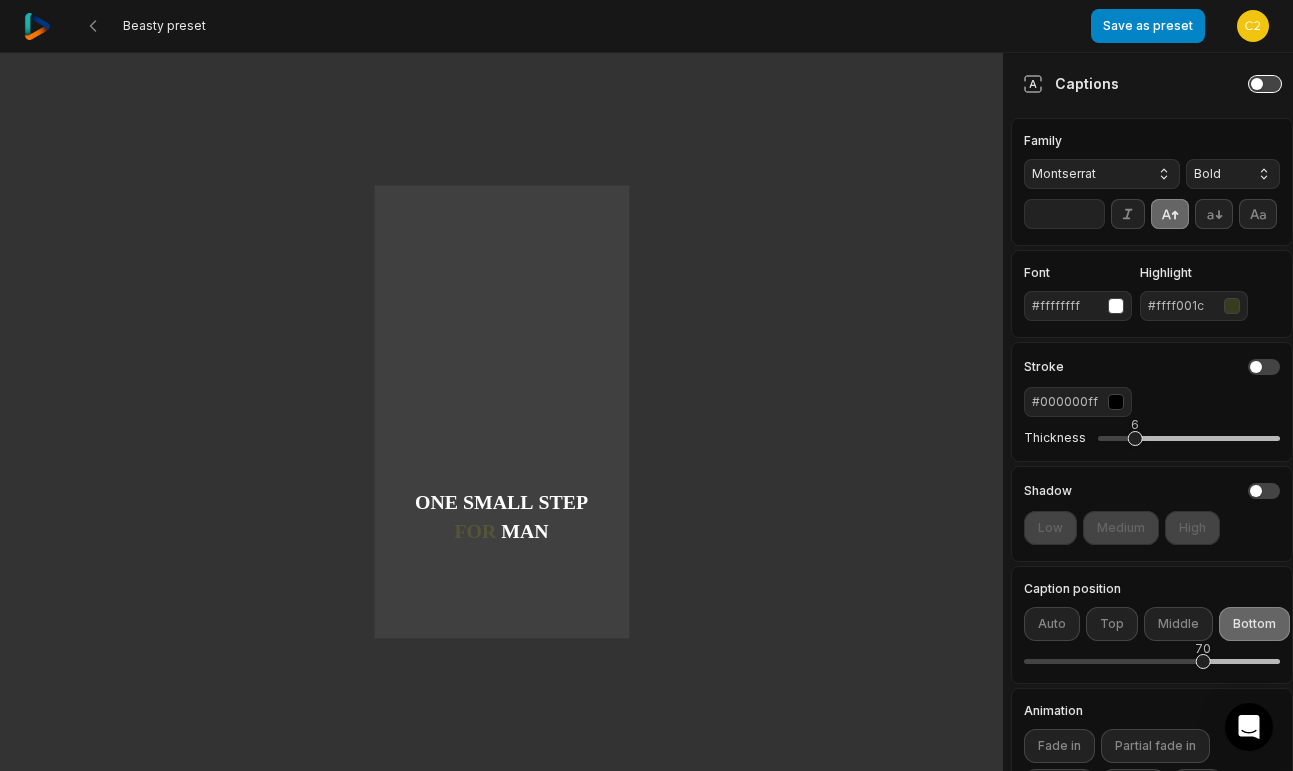 click at bounding box center (1265, 84) 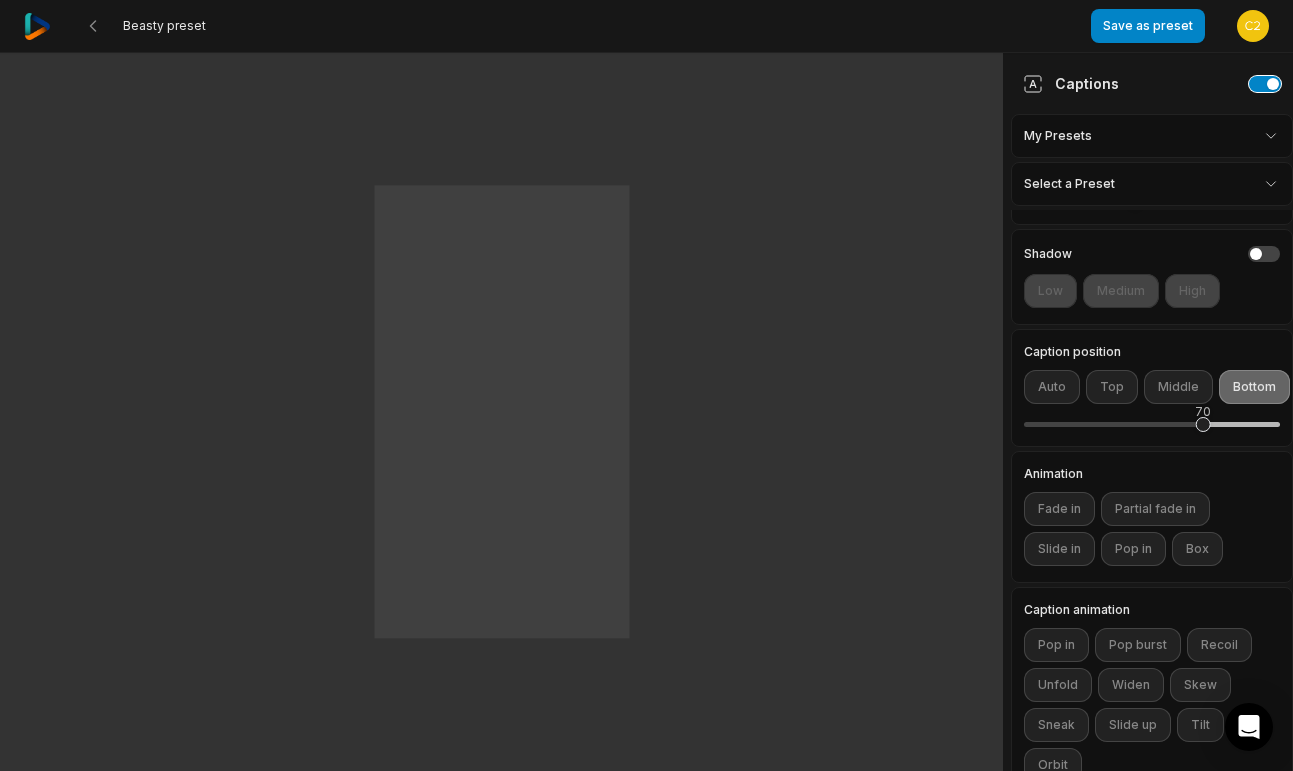 scroll, scrollTop: 365, scrollLeft: 0, axis: vertical 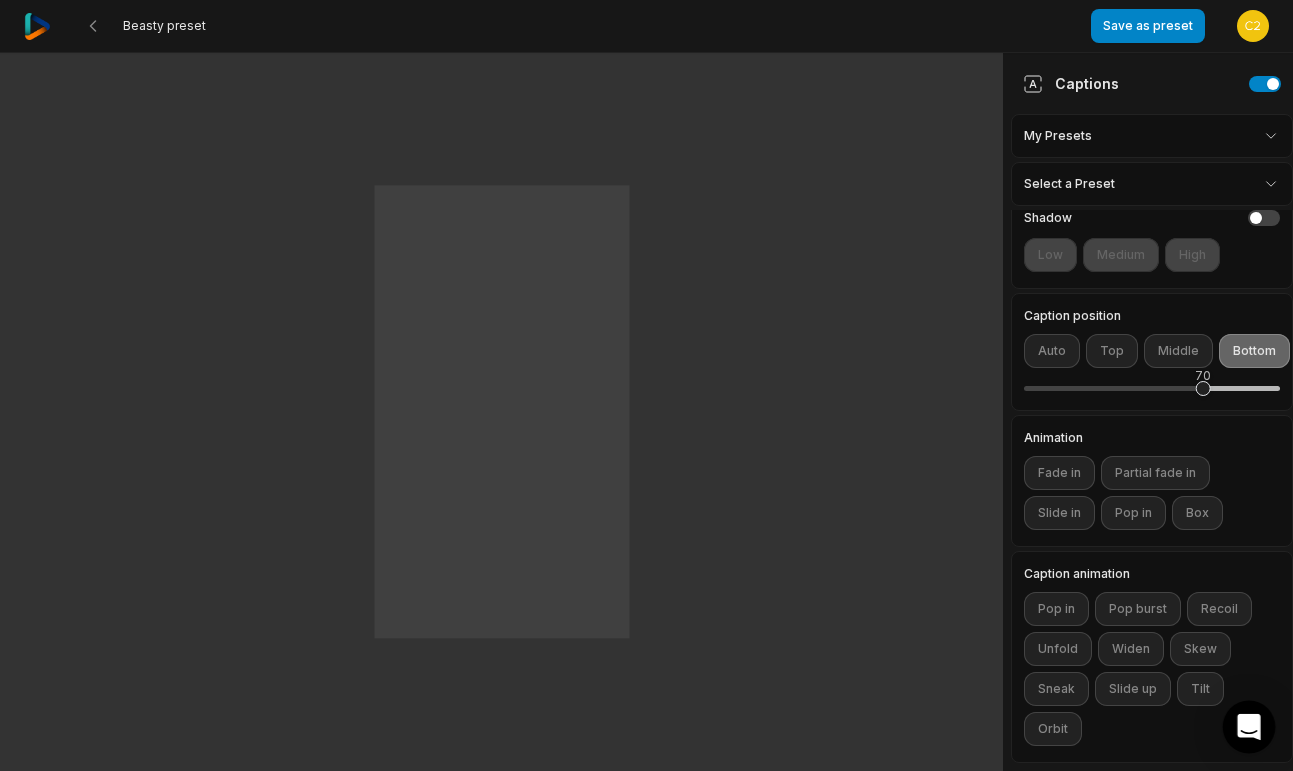 click 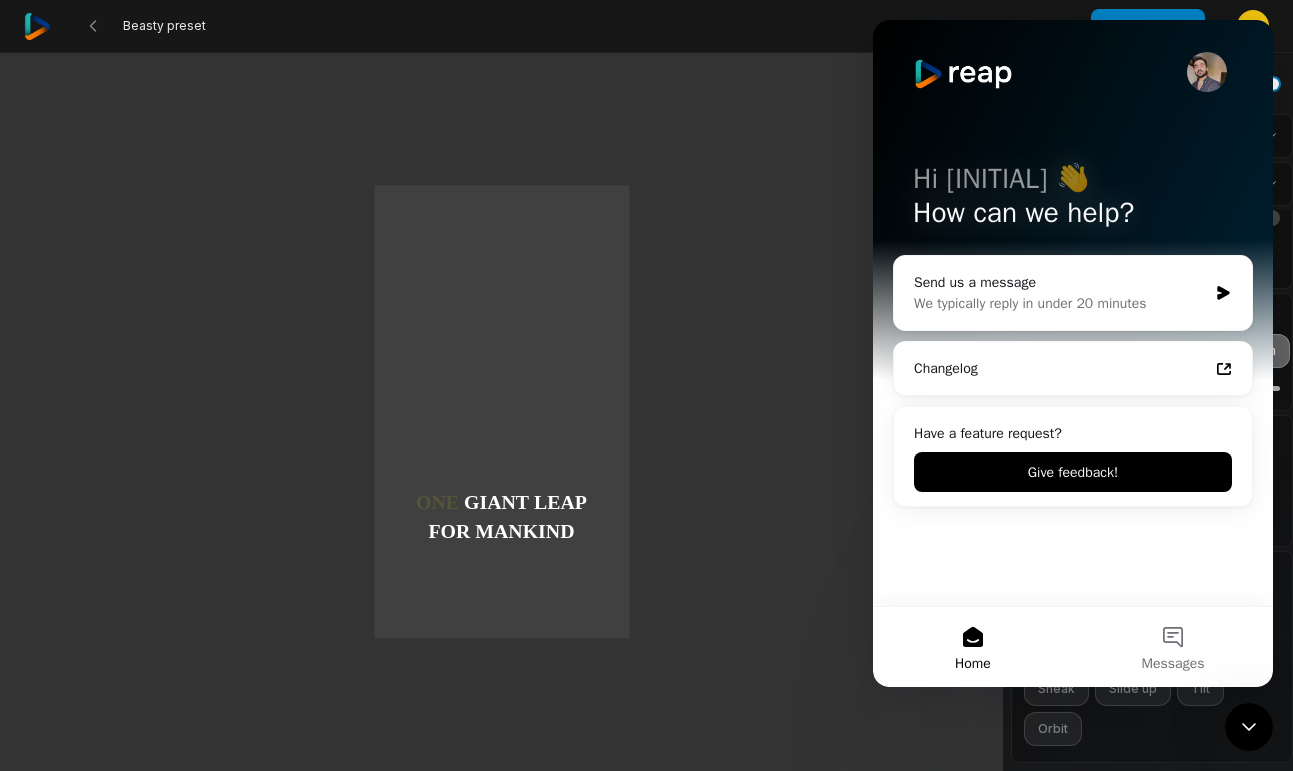 scroll, scrollTop: 0, scrollLeft: 0, axis: both 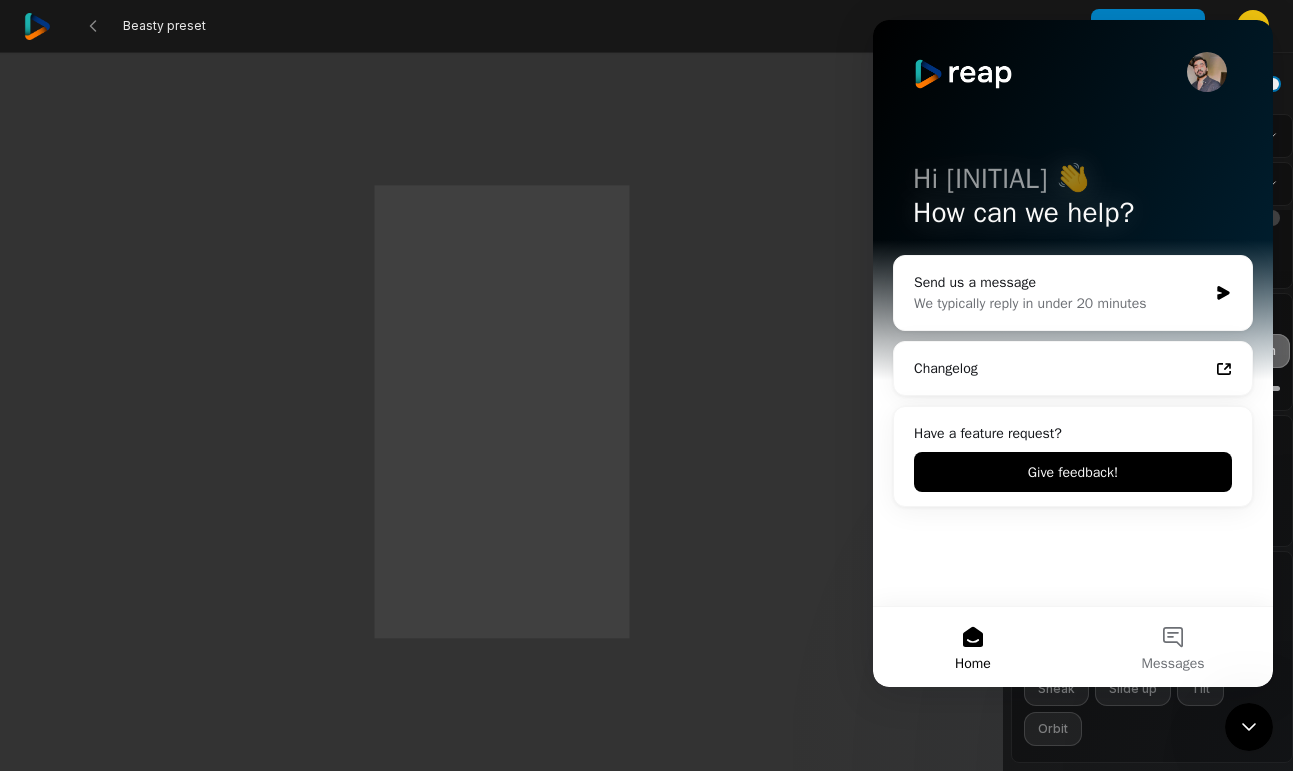 click on "Pop in Pop burst Recoil Unfold Widen Skew Sneak Slide up Tilt Orbit" at bounding box center (1152, 669) 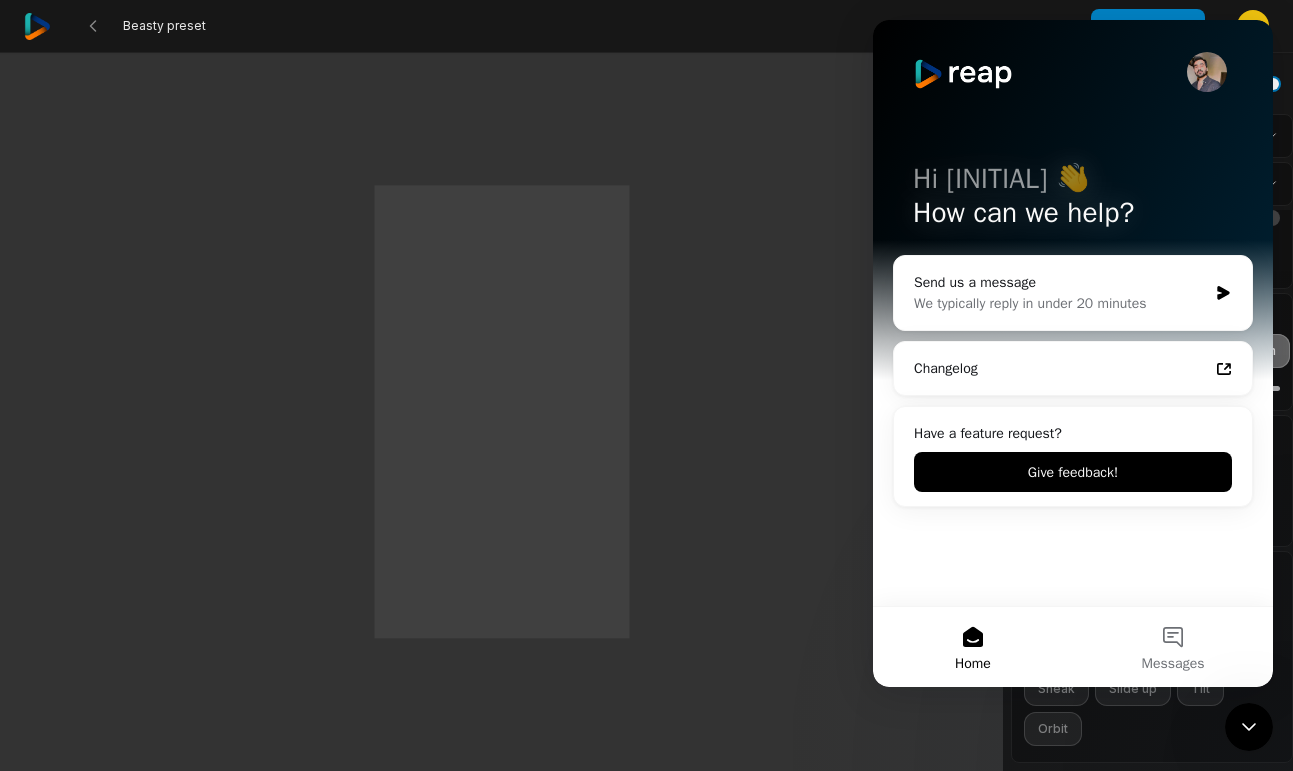 click on "Caption animation Pop in Pop burst Recoil Unfold Widen Skew Sneak Slide up Tilt Orbit" at bounding box center [1152, 657] 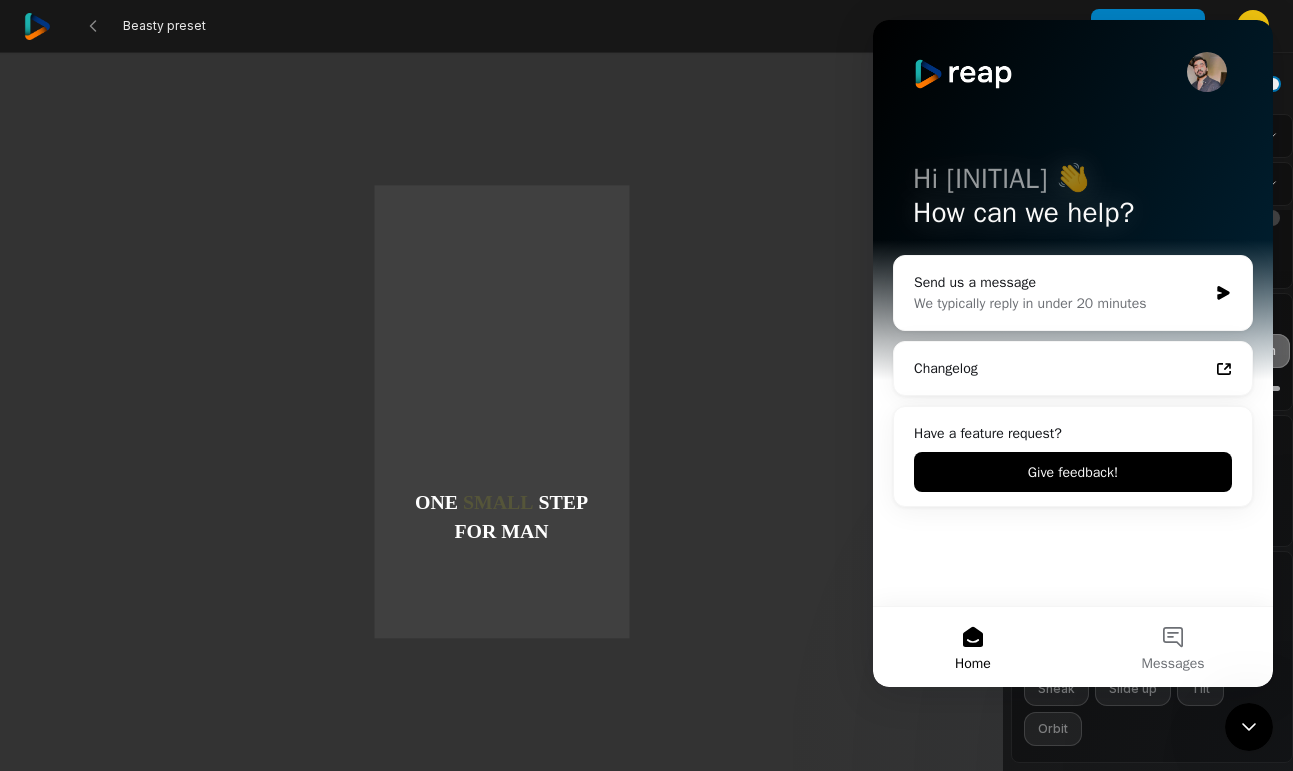 click on "Home" at bounding box center (973, 647) 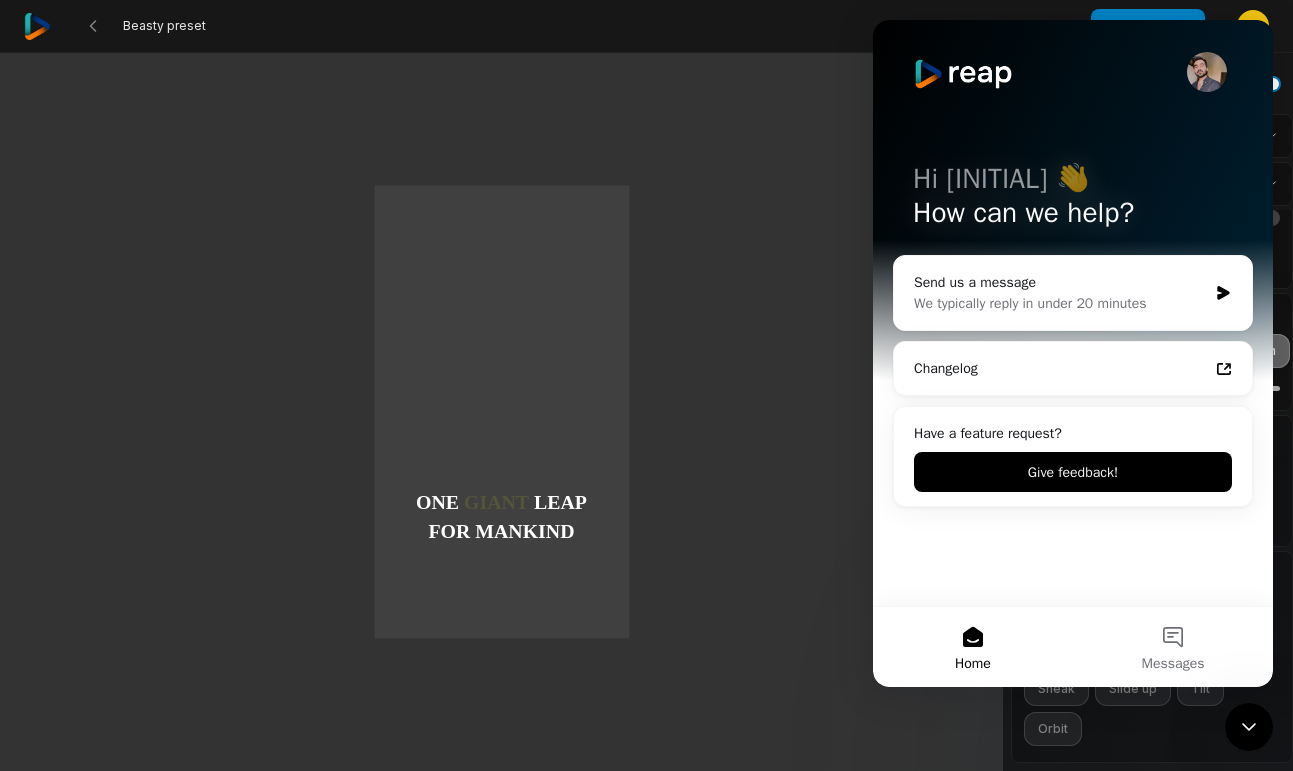 click on "Home" at bounding box center [973, 647] 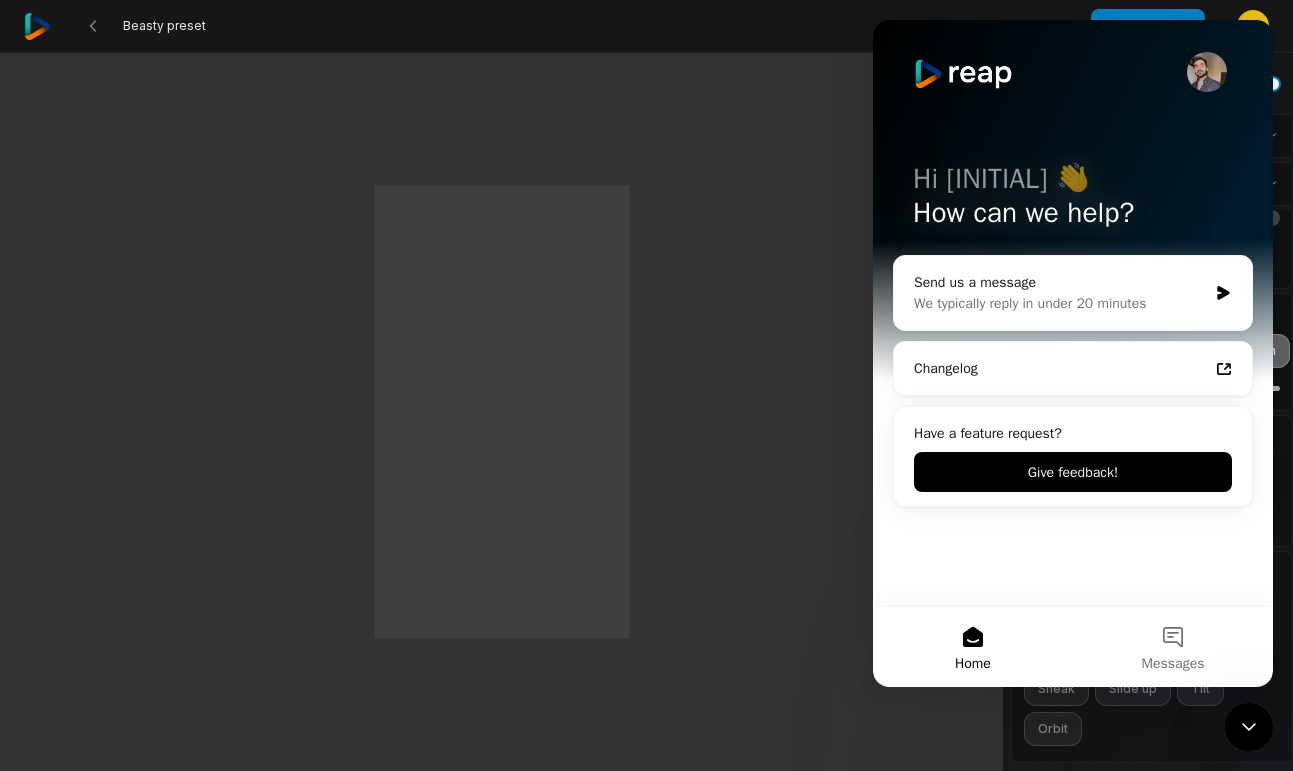 click on "One   small   step for   man One   giant   leap for   mankind" at bounding box center (501, 411) 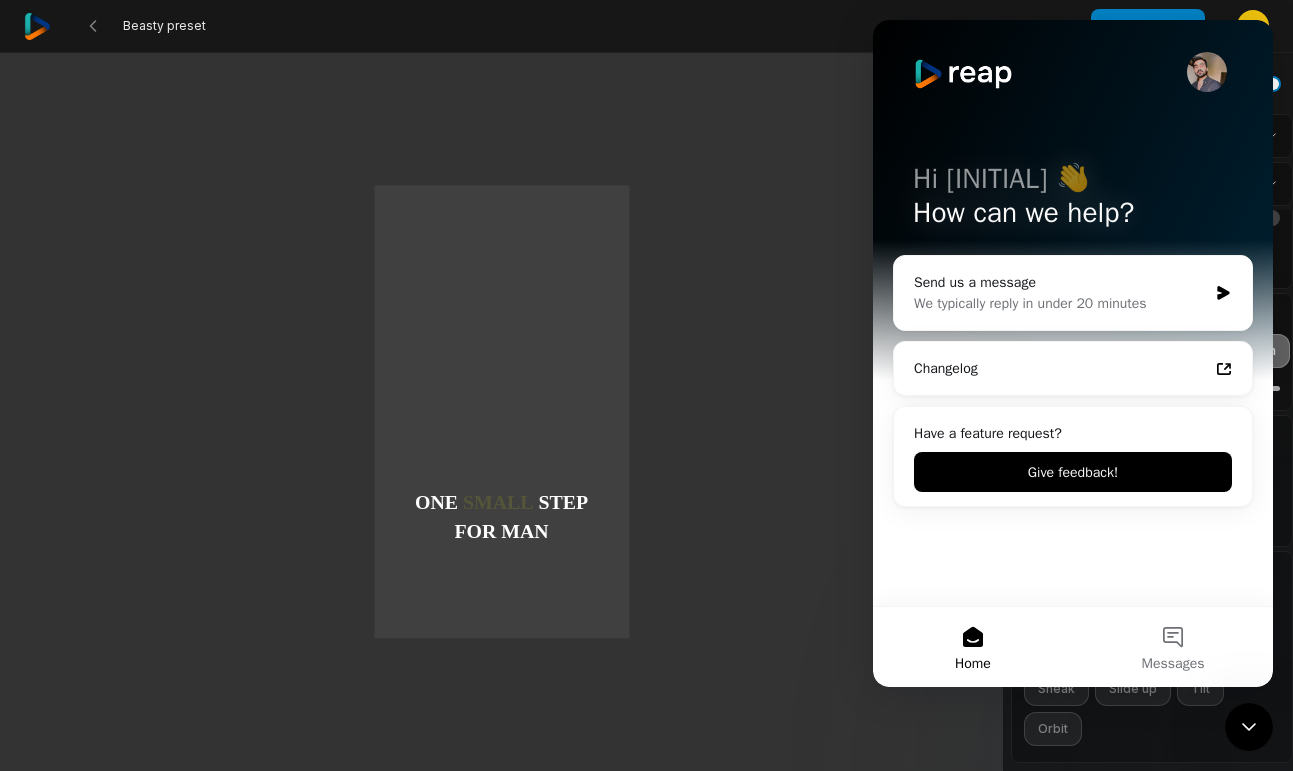 click on "Hi D 👋 How can we help?" at bounding box center [1073, 200] 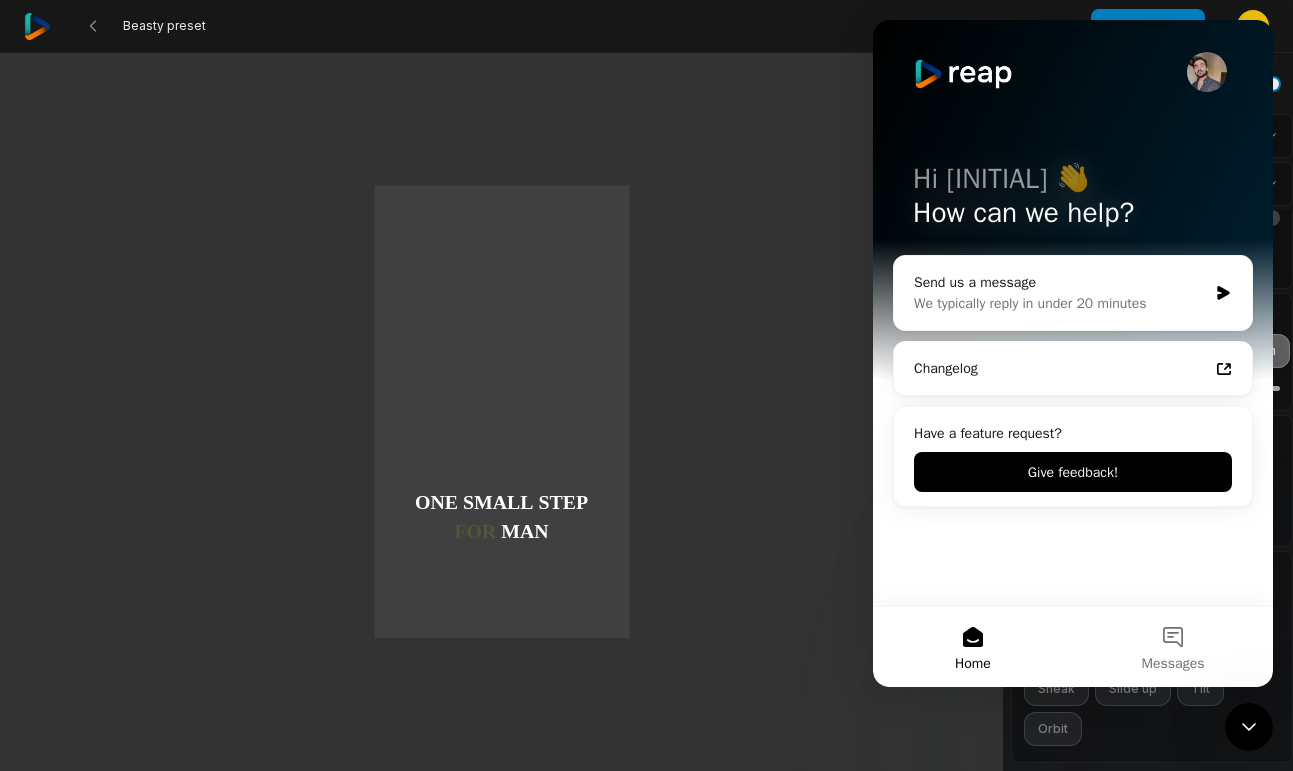 click on "Beasty preset Save as preset Open user menu" at bounding box center (646, 26) 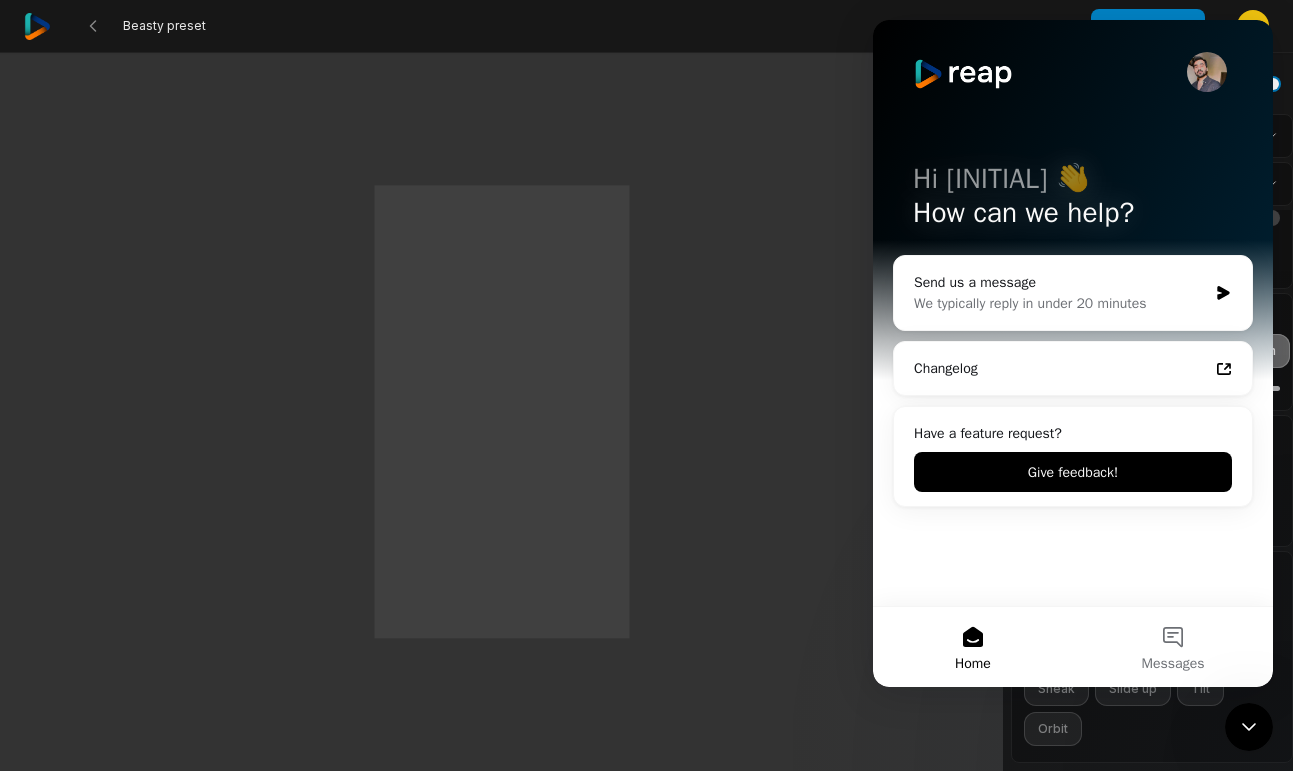 click on "Hi D 👋 How can we help? Send us a message We typically reply in under 20 minutes Changelog Have a feature request? Give feedback!" at bounding box center [1073, 313] 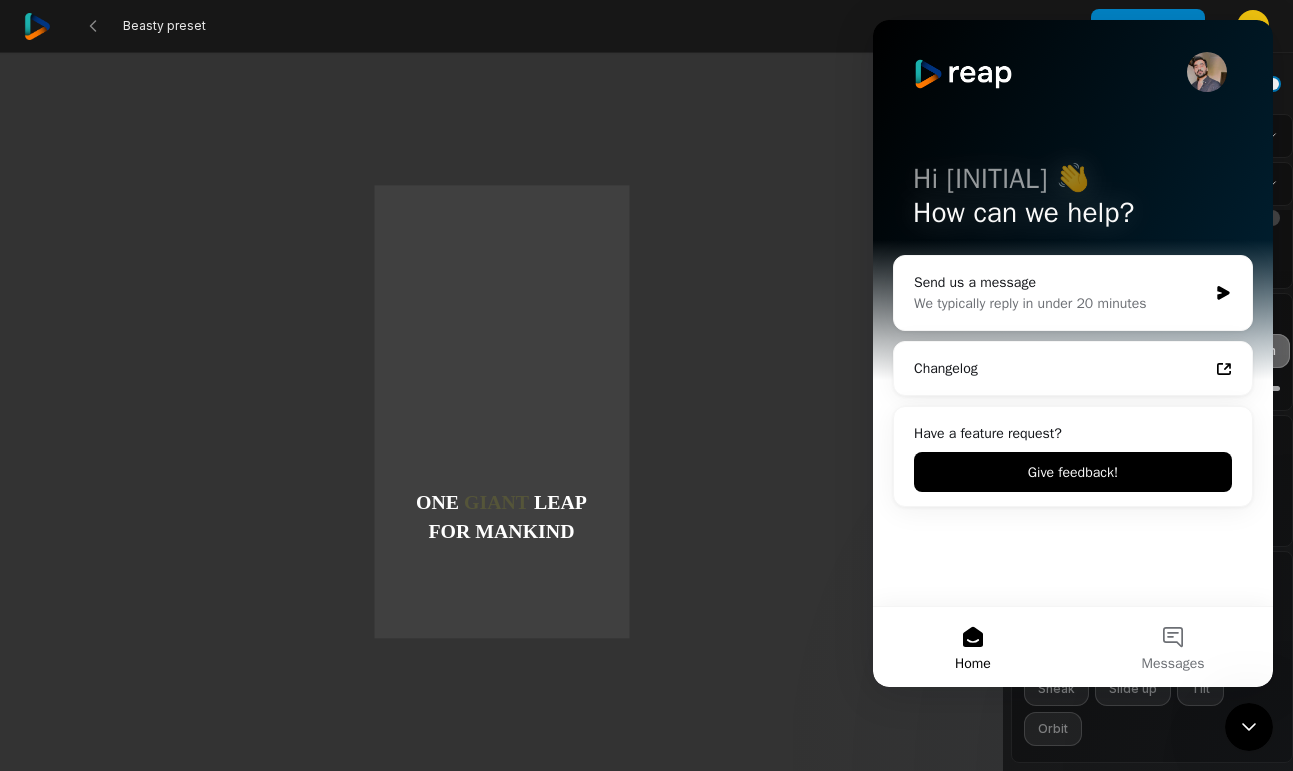 click 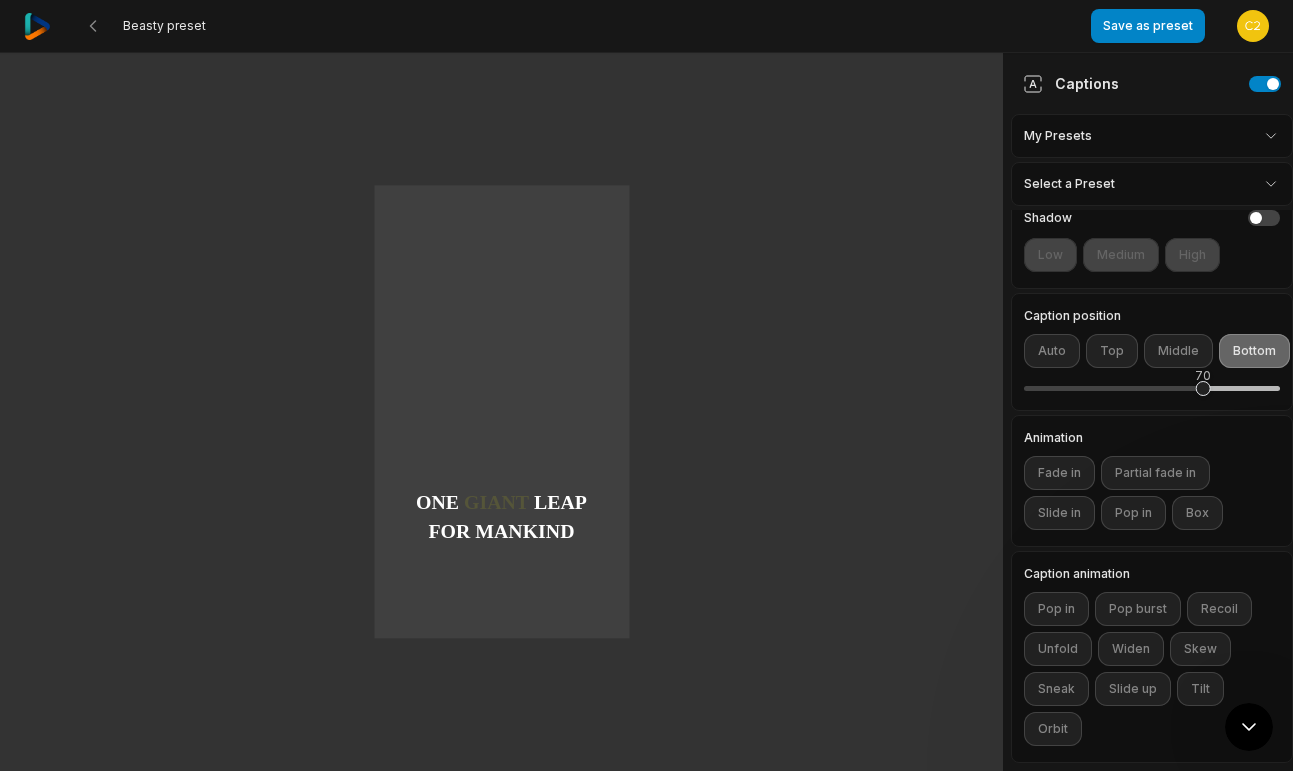 scroll, scrollTop: 0, scrollLeft: 0, axis: both 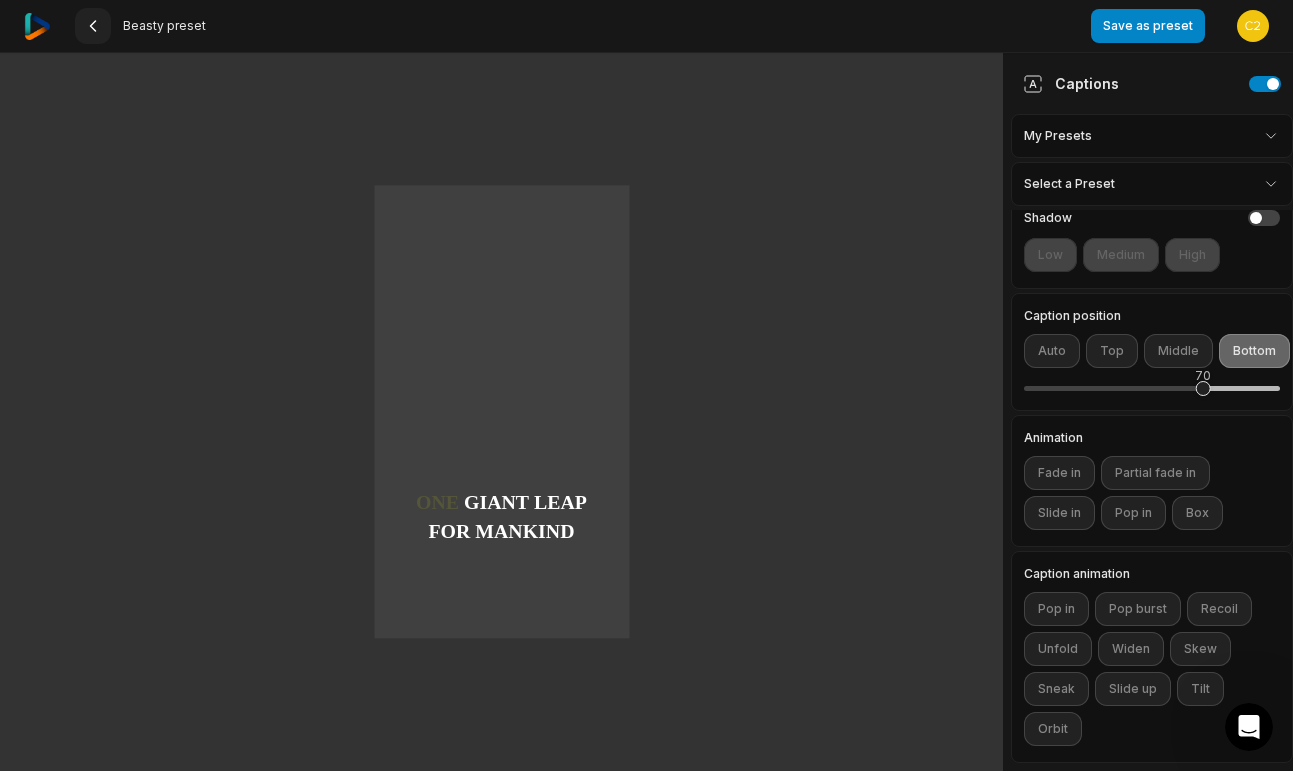 click 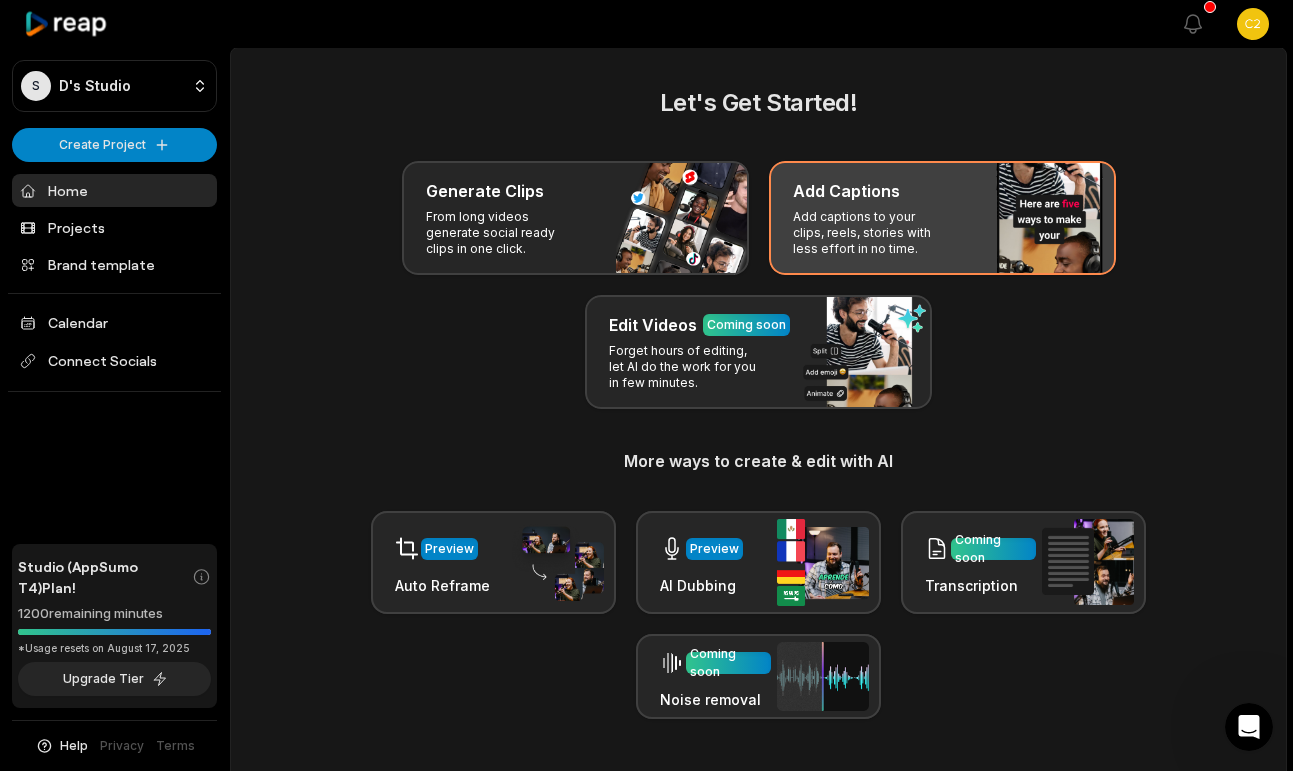 click on "Add captions to your clips, reels, stories with less effort in no time." at bounding box center [870, 233] 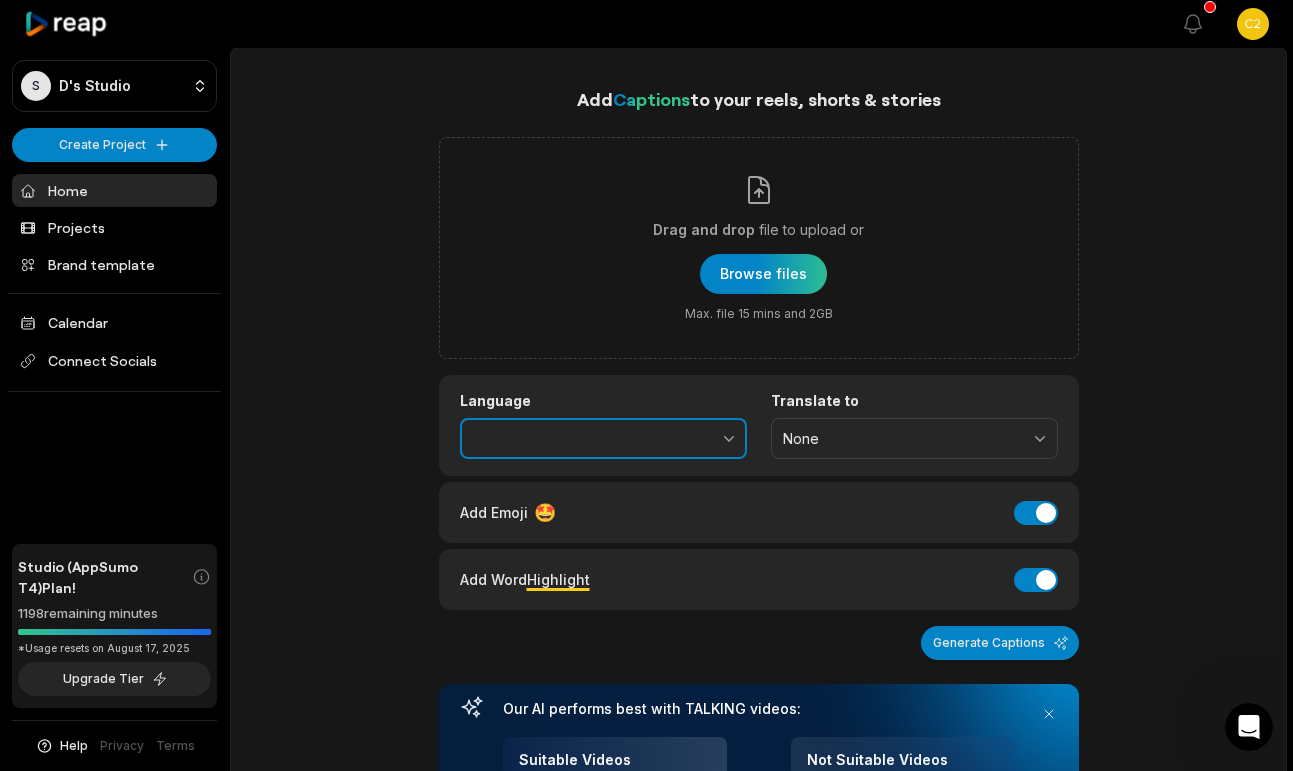 click at bounding box center [685, 439] 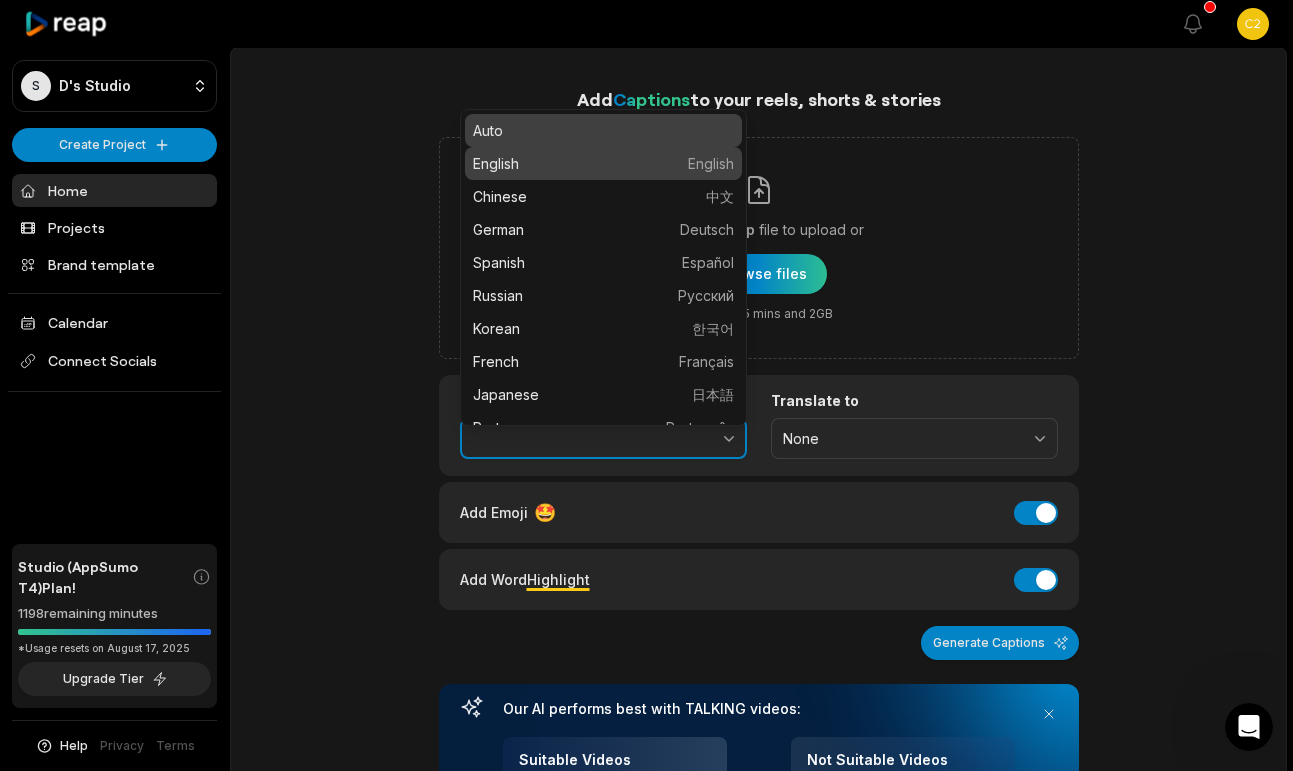 type on "*******" 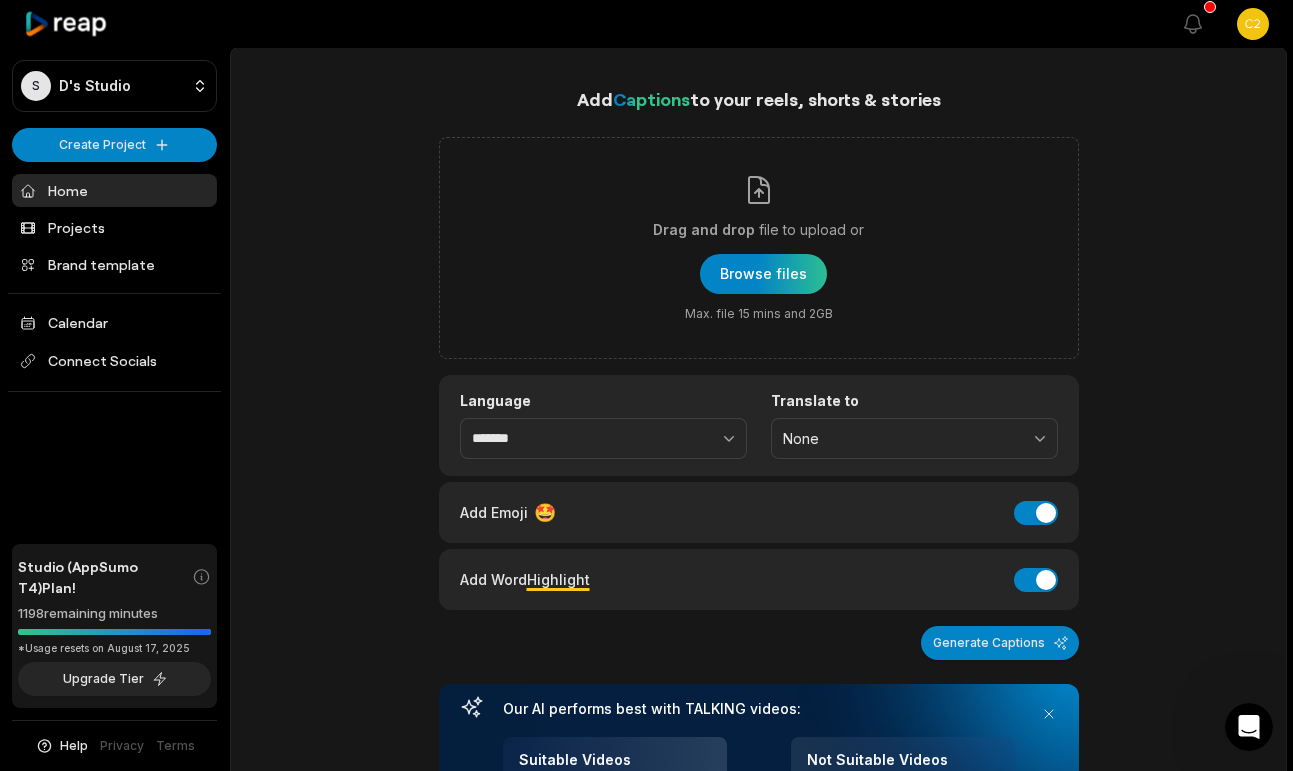 click on "Add  Captions  to your reels, shorts & stories Drag and drop file to upload or Browse files Max. file 15 mins and 2GB Language ******* Translate to None Add Emoji 🤩 Add Emoji Add Word  Highlight Add Word Highlight Generate Captions Our AI performs best with TALKING videos: Suitable Videos Chatcasts Educational  Commentaries  Interviews  Speeches Not Suitable Videos Vlogs videos Music Videos Live Videos Recent Projects View all Caption 01:32 hm live for subs Open options 35 minutes ago" at bounding box center (758, 730) 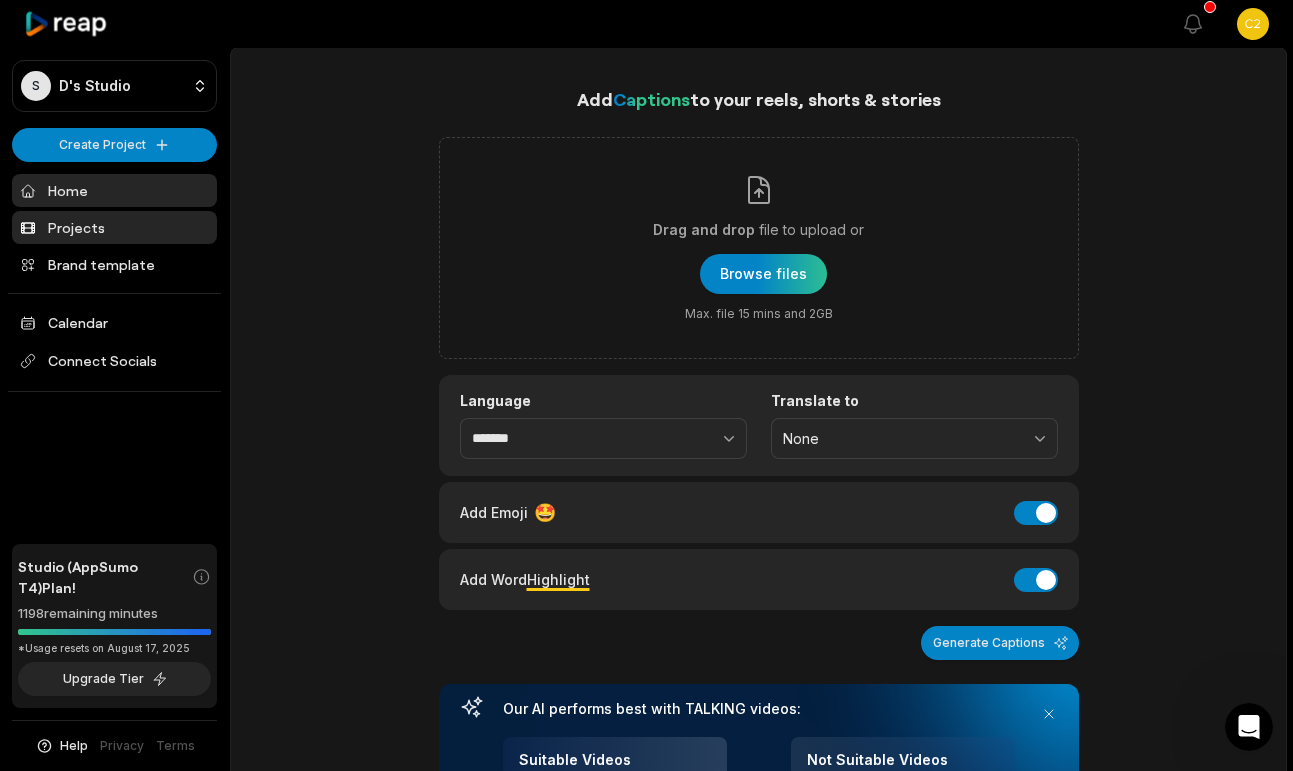 click on "Projects" at bounding box center [114, 227] 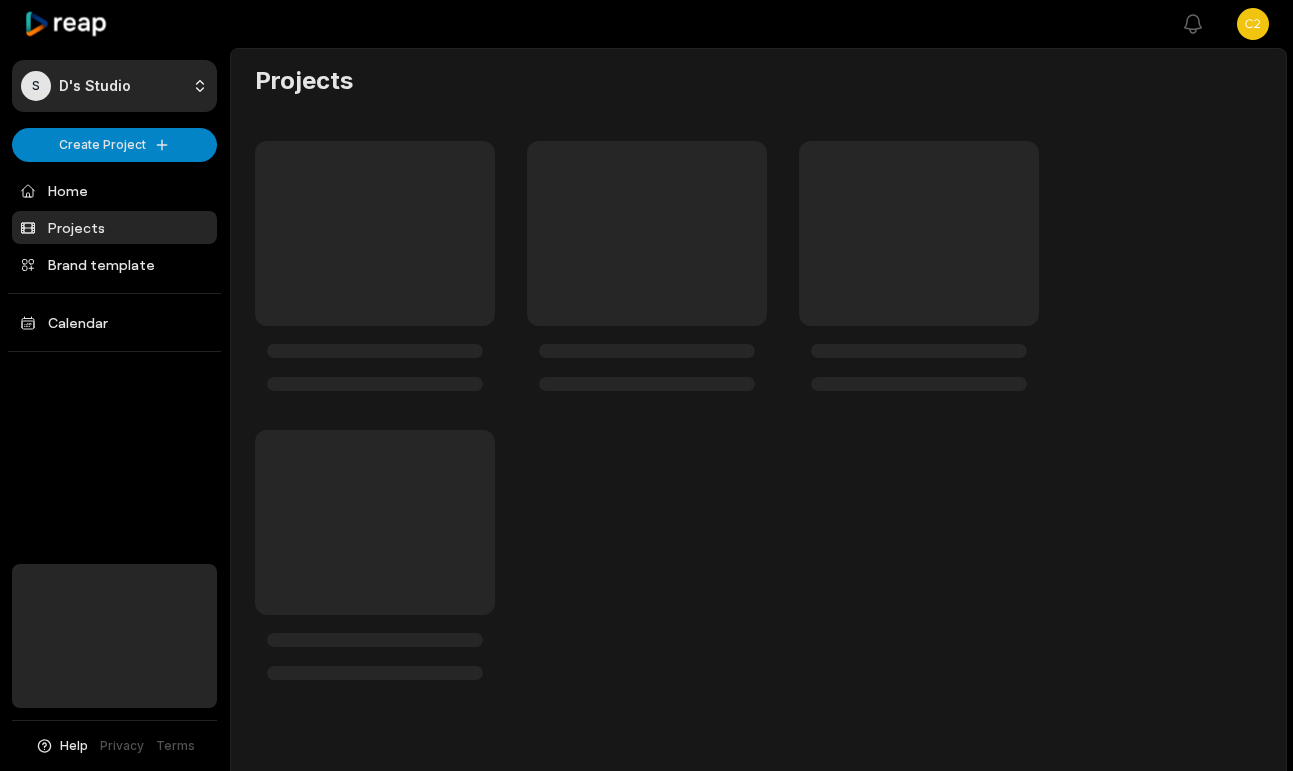 scroll, scrollTop: 0, scrollLeft: 0, axis: both 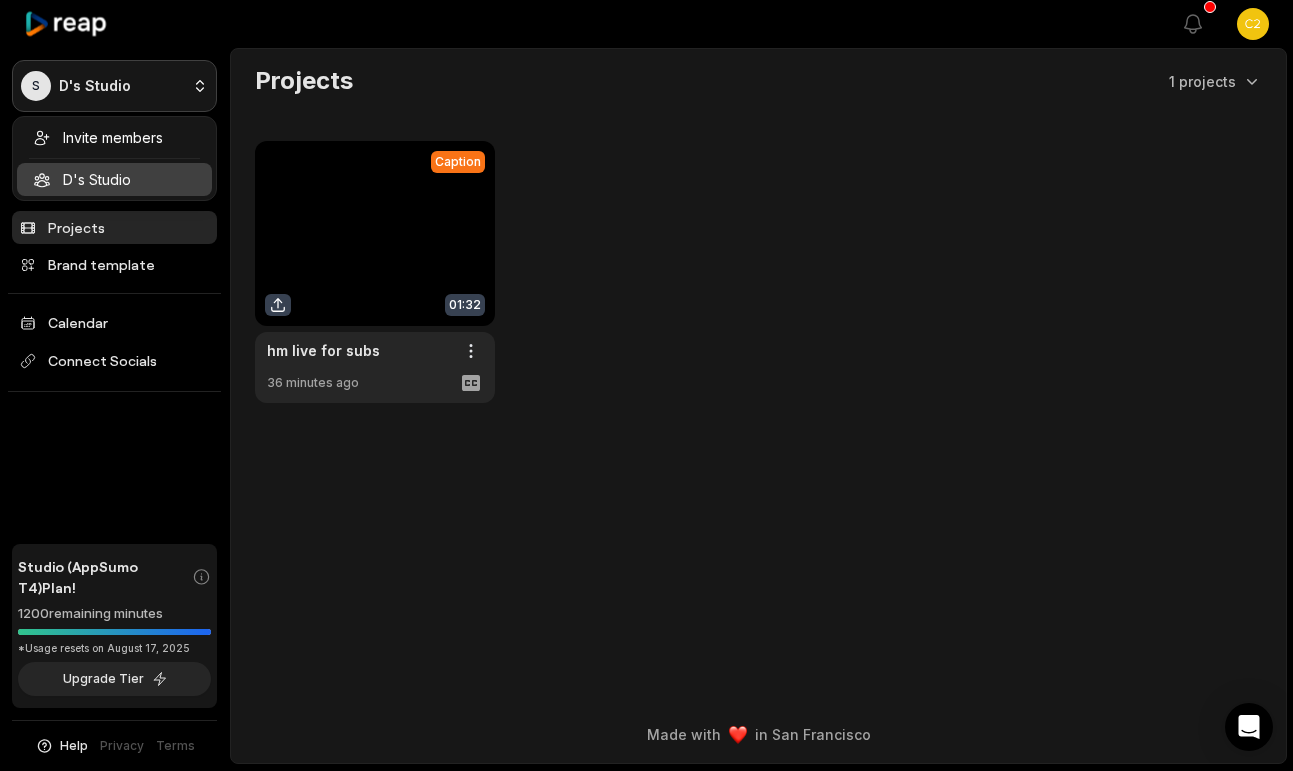 click on "S D's Studio Create Project Home Projects Brand template Calendar Connect Socials Studio (AppSumo T4)  Plan! 1200  remaining minutes *Usage resets on [DATE] Upgrade Tier Help Privacy Terms Open sidebar View notifications Open user menu Projects   1 projects   Caption 01:32 hm live for subs Open options 36 minutes ago Made with   in [CITY]
hm live for subs Invite members D's Studio" at bounding box center (646, 385) 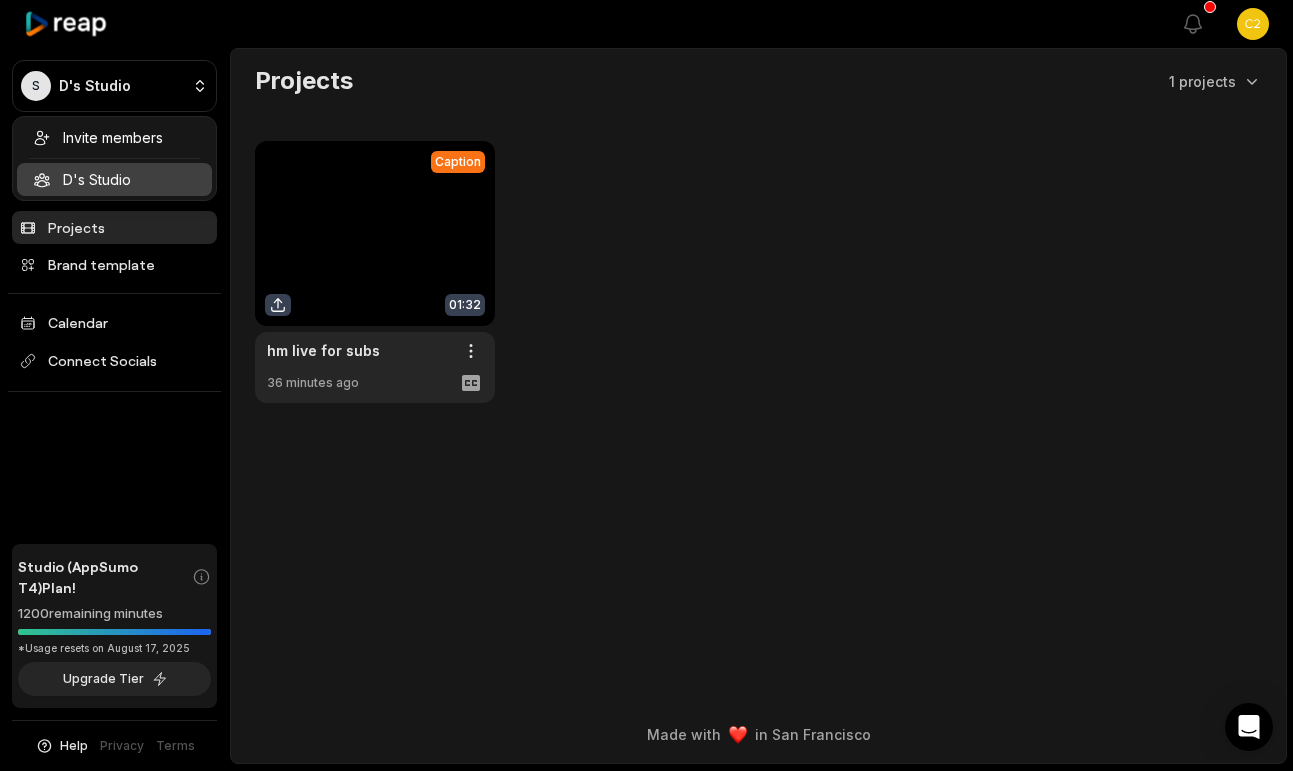 click on "S D's Studio Create Project Home Projects Brand template Calendar Connect Socials Studio (AppSumo T4)  Plan! 1200  remaining minutes *Usage resets on August 17, 2025 Upgrade Tier Help Privacy Terms Open sidebar View notifications Open user menu Projects   1 projects   Caption 01:32 hm live for subs Open options 36 minutes ago Made with   in San Francisco
hm live for subs Invite members D's Studio" at bounding box center [646, 385] 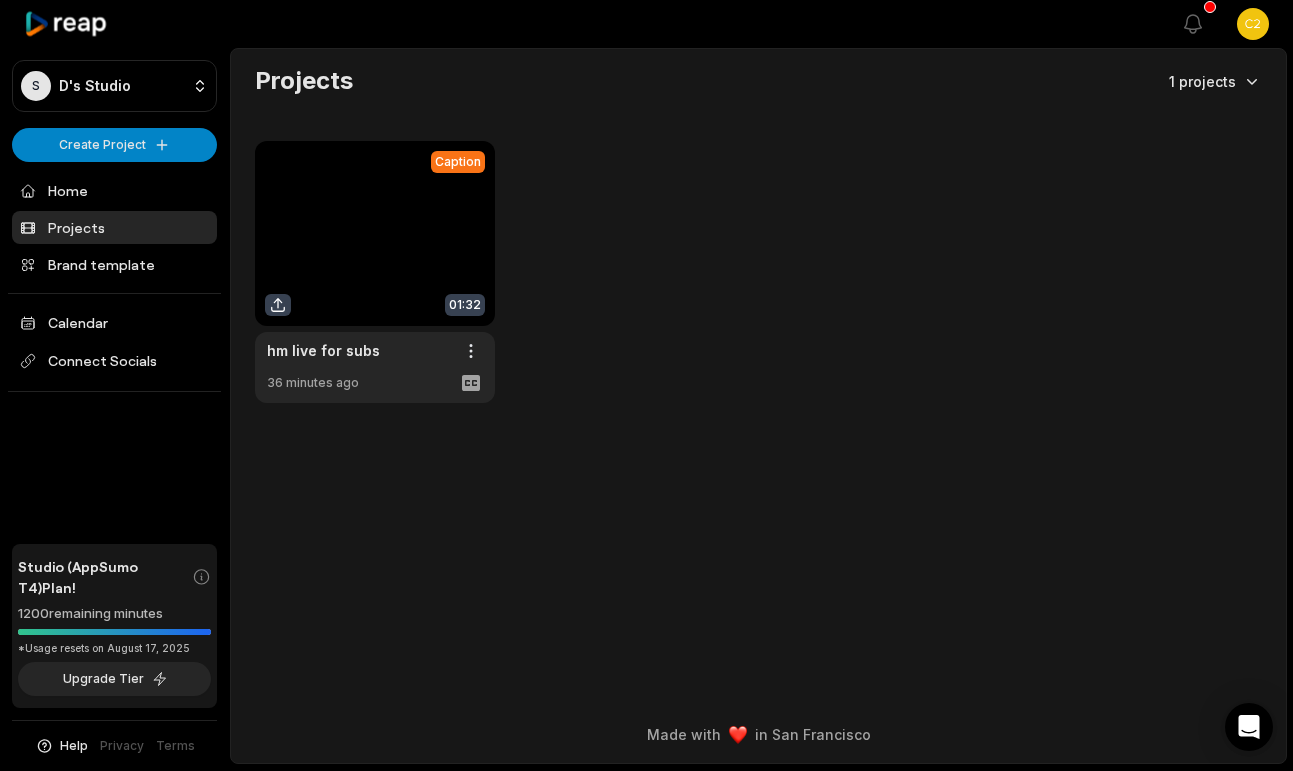 click on "S D's Studio Create Project Home Projects Brand template Calendar Connect Socials Studio (AppSumo T4)  Plan! 1200  remaining minutes *Usage resets on August 17, 2025 Upgrade Tier Help Privacy Terms Open sidebar View notifications Open user menu Projects   1 projects   Caption 01:32 hm live for subs Open options 36 minutes ago Made with   in San Francisco
hm live for subs" at bounding box center [646, 385] 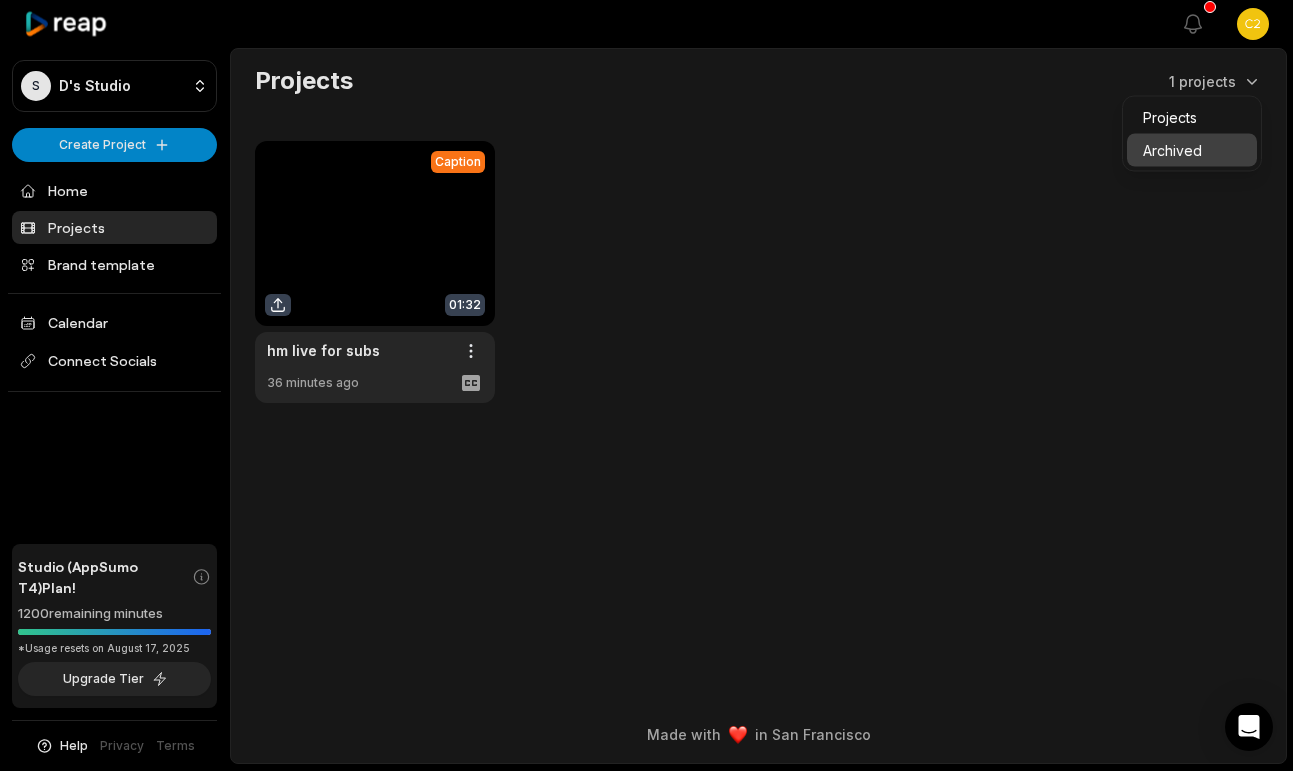 click on "Archived" at bounding box center [1192, 150] 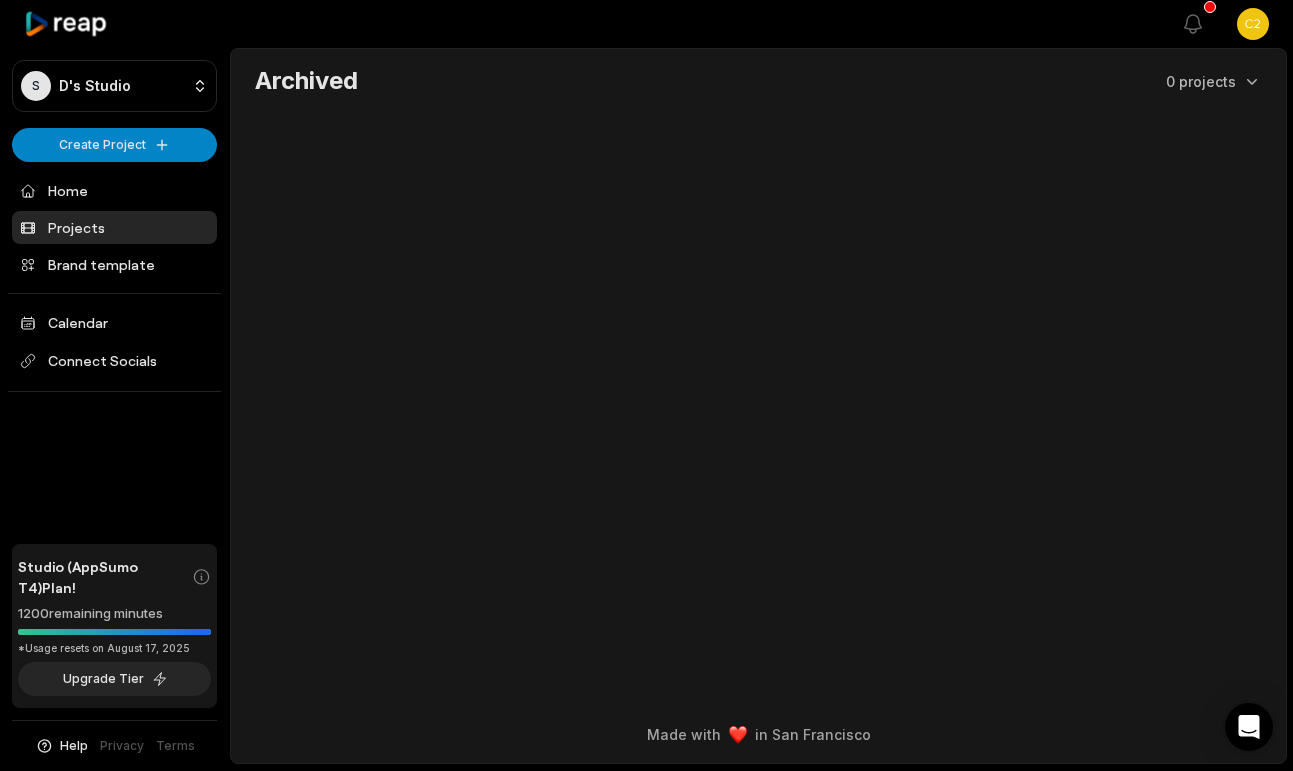 click on "Projects" at bounding box center [114, 227] 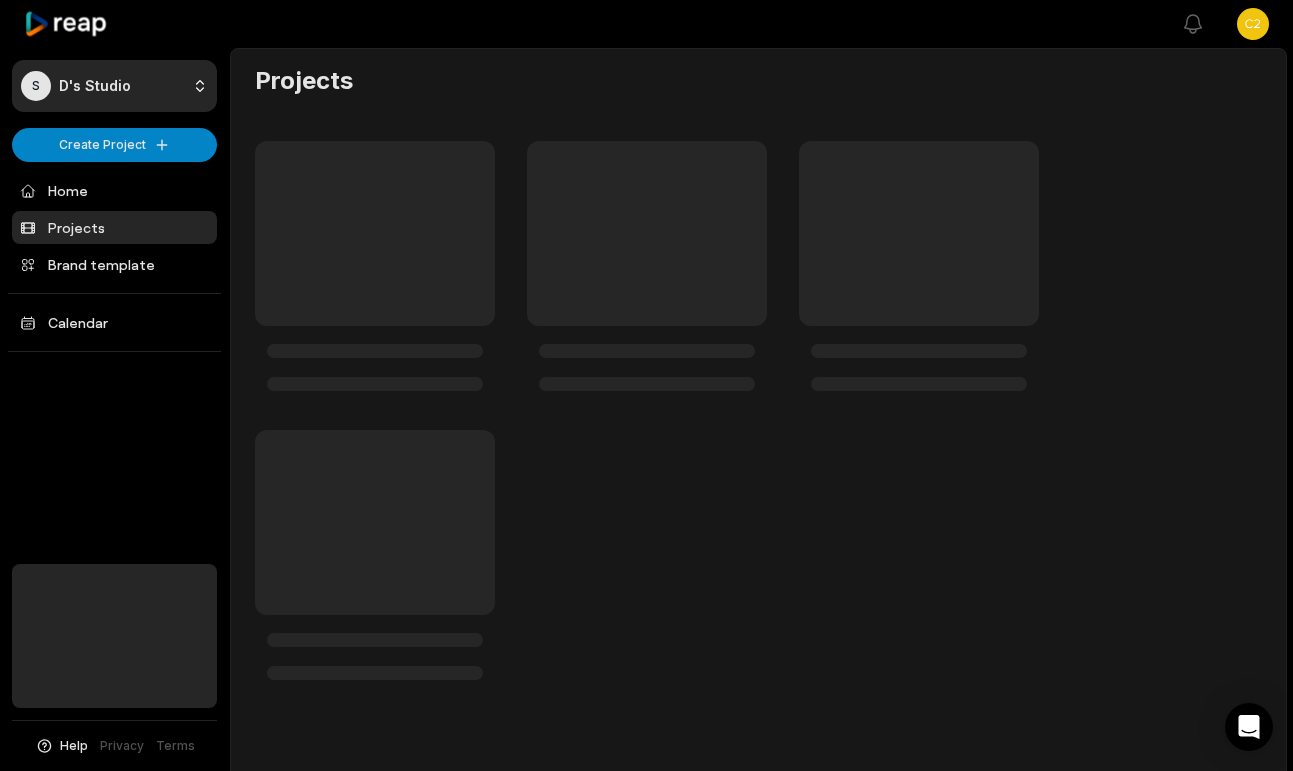 scroll, scrollTop: 0, scrollLeft: 0, axis: both 